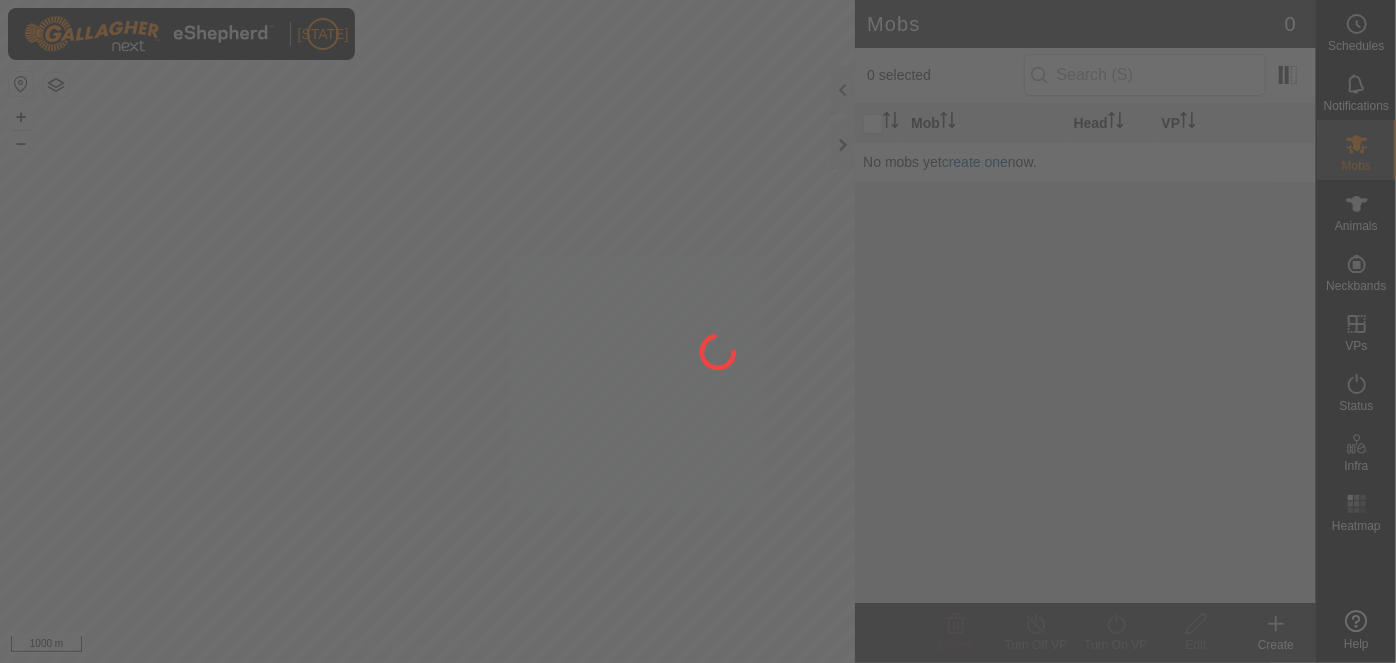 scroll, scrollTop: 0, scrollLeft: 0, axis: both 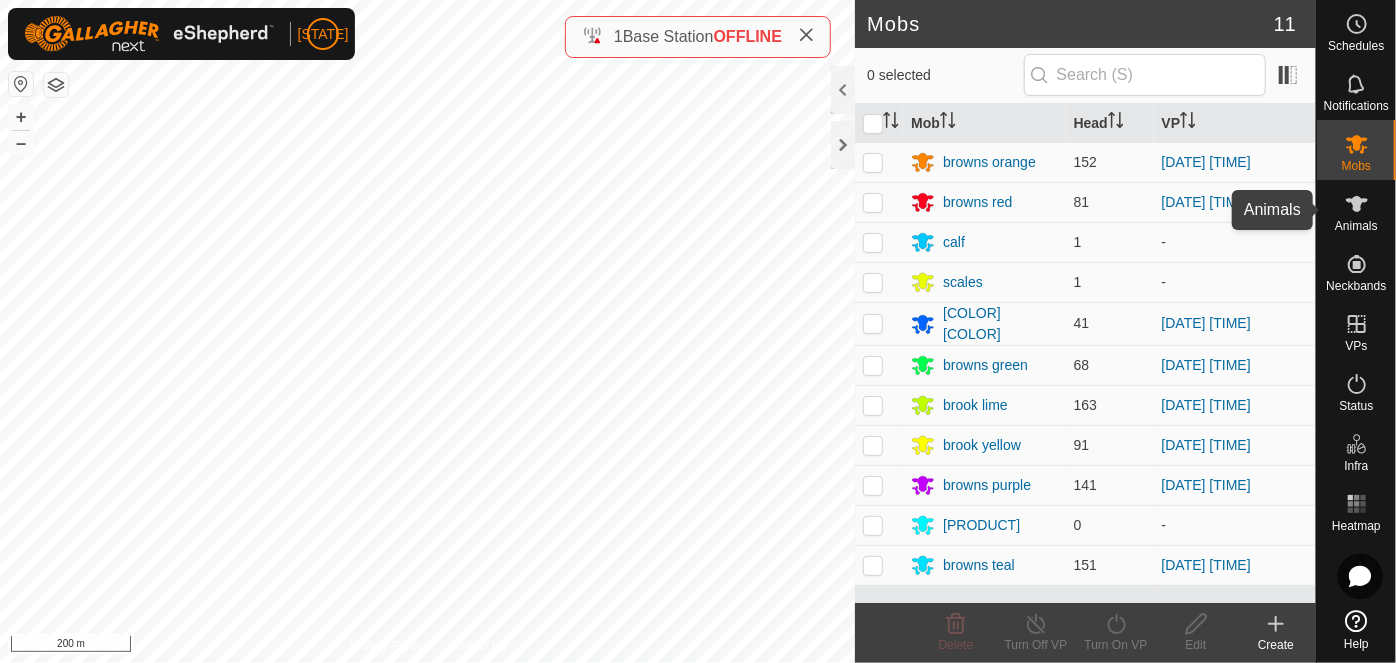 click 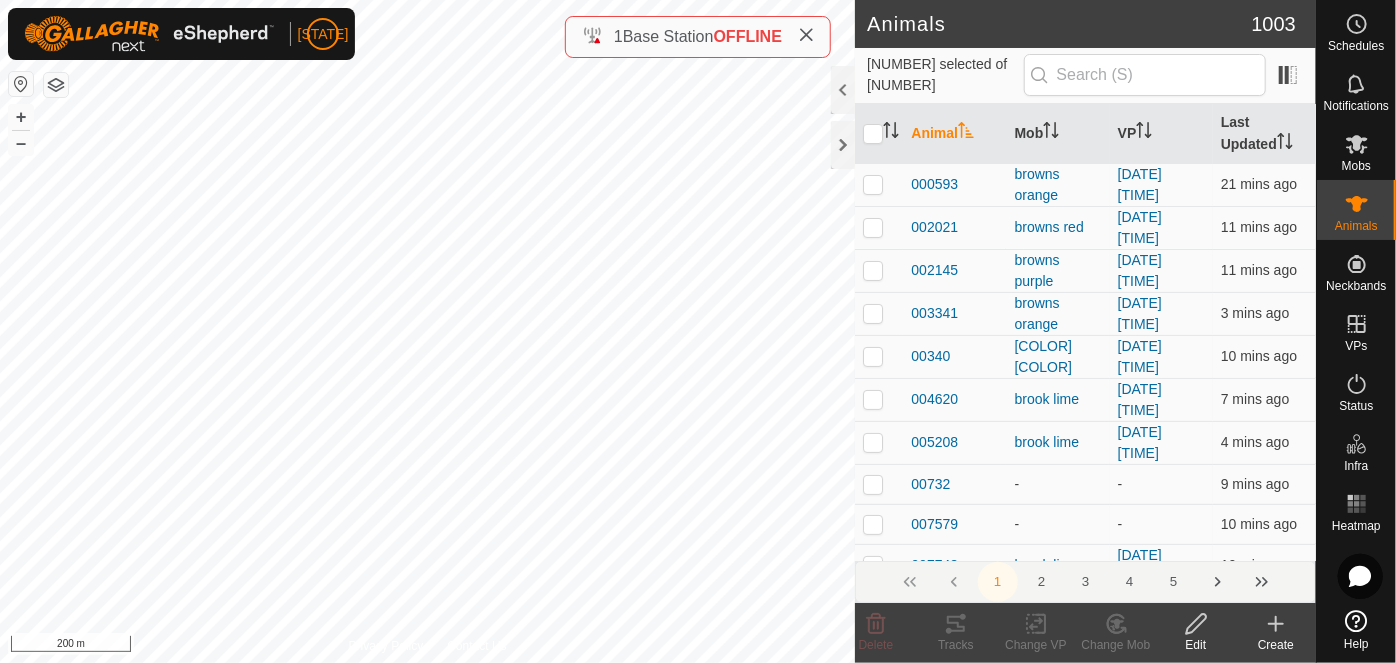 click 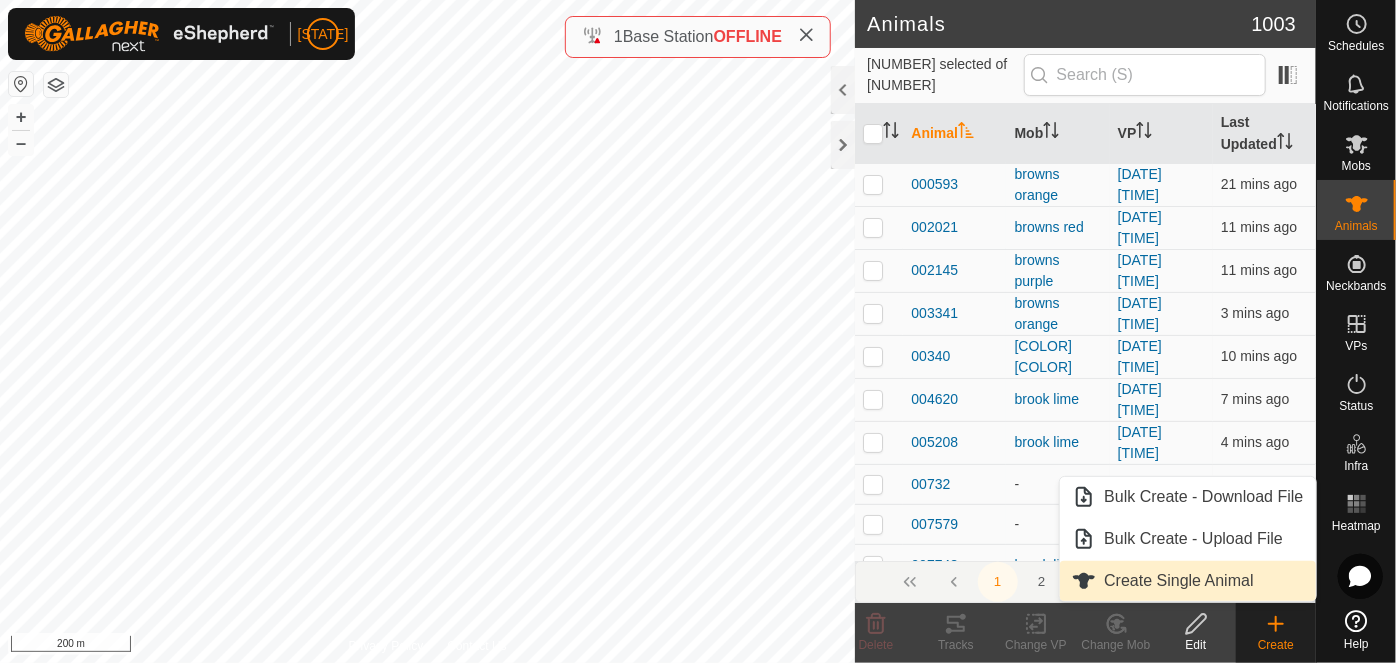 click on "Create Single Animal" at bounding box center [1187, 581] 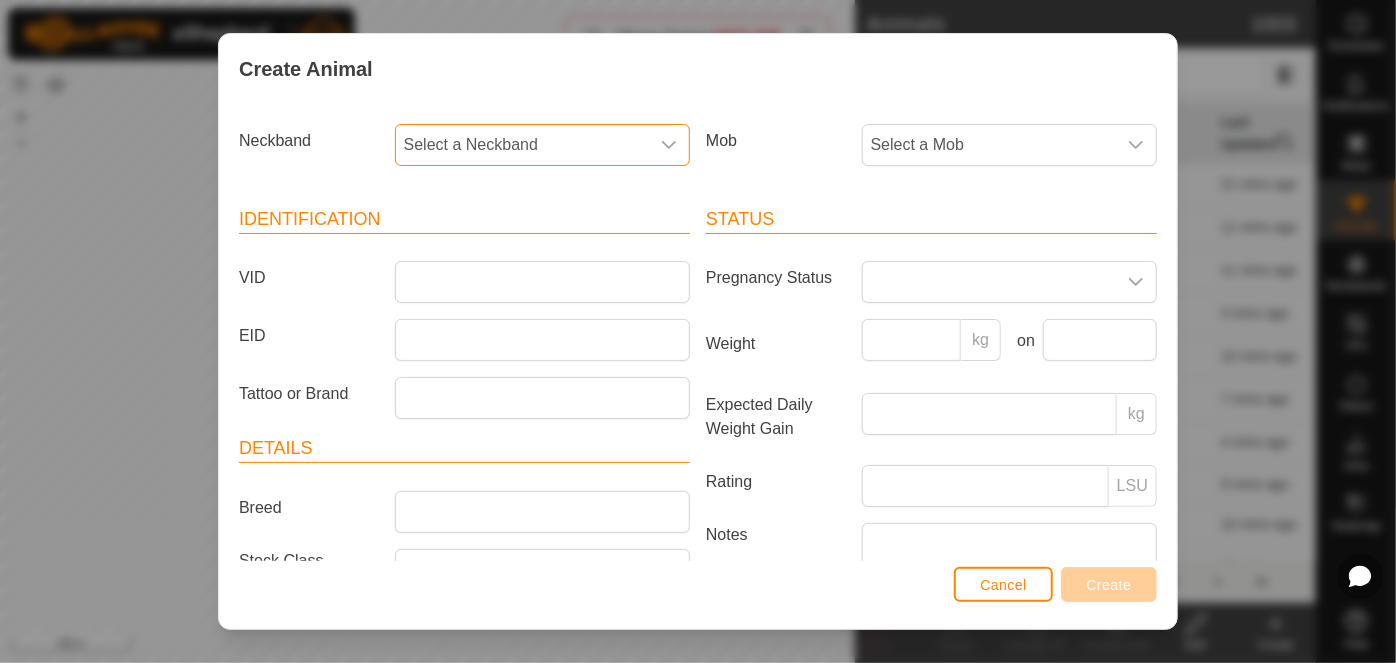 click on "Select a Neckband" at bounding box center (522, 145) 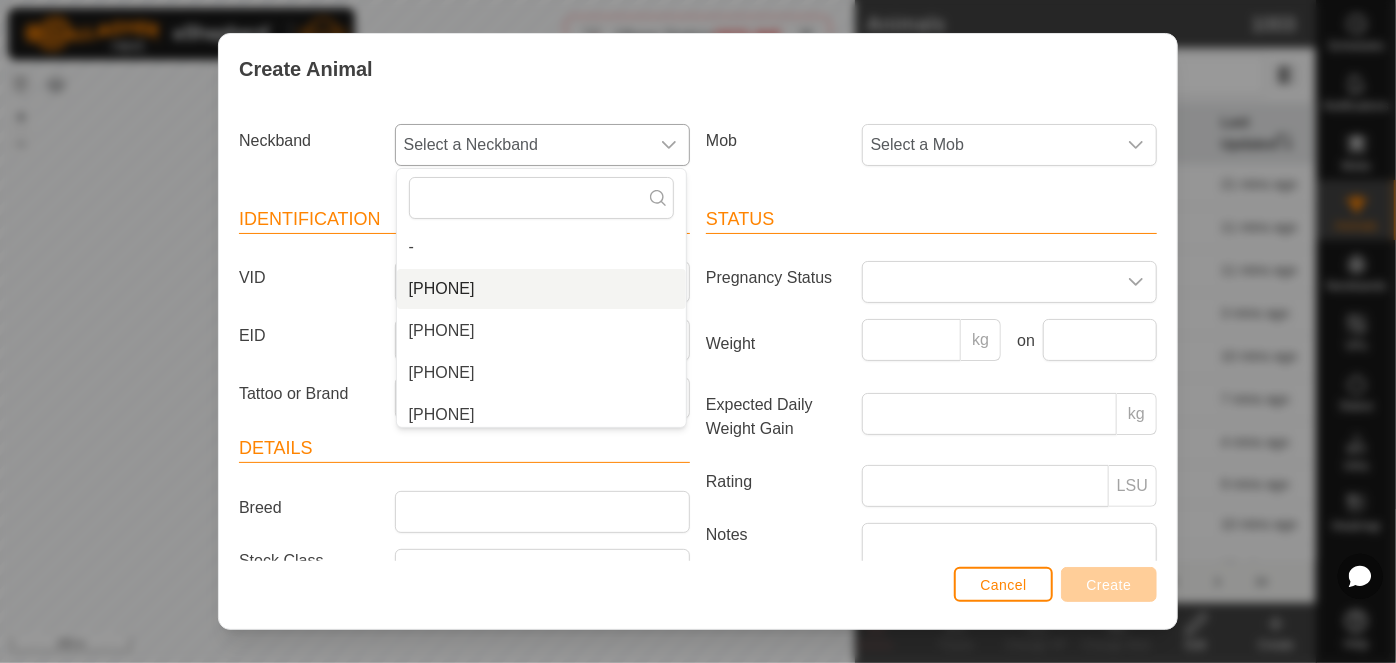 click on "[PHONE]" at bounding box center (541, 289) 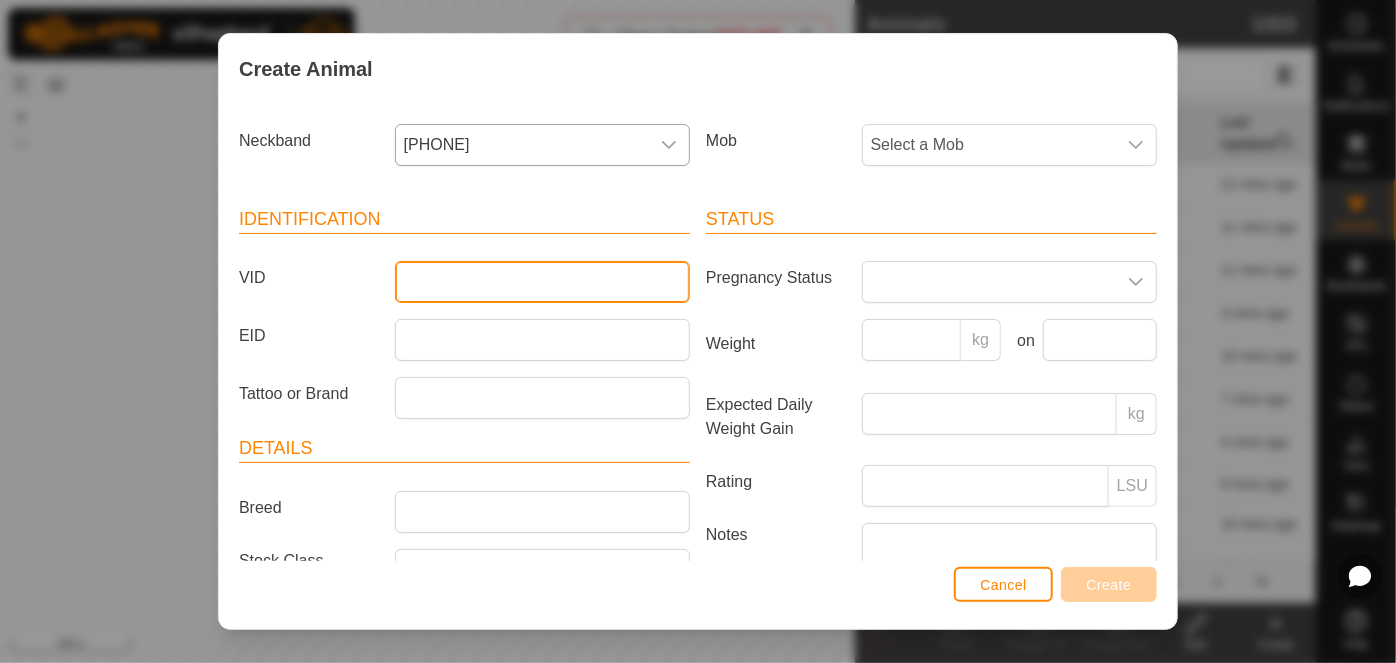click on "VID" at bounding box center [542, 282] 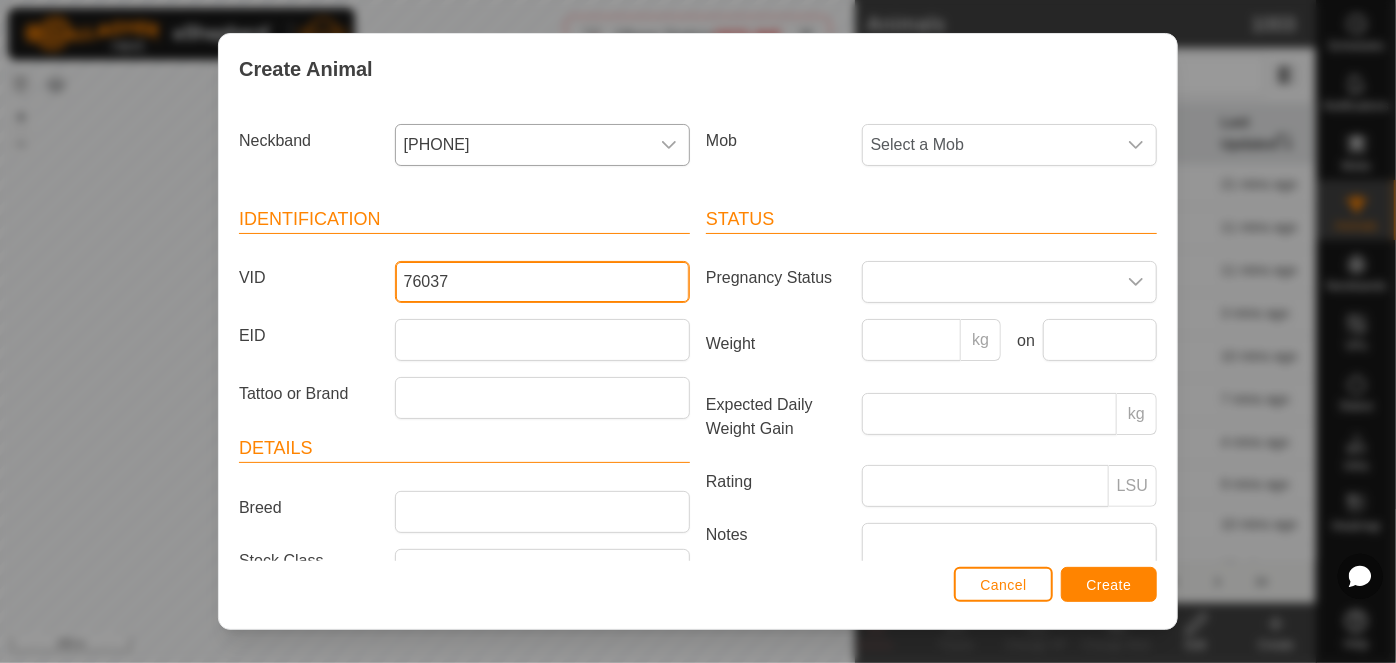 type on "76037" 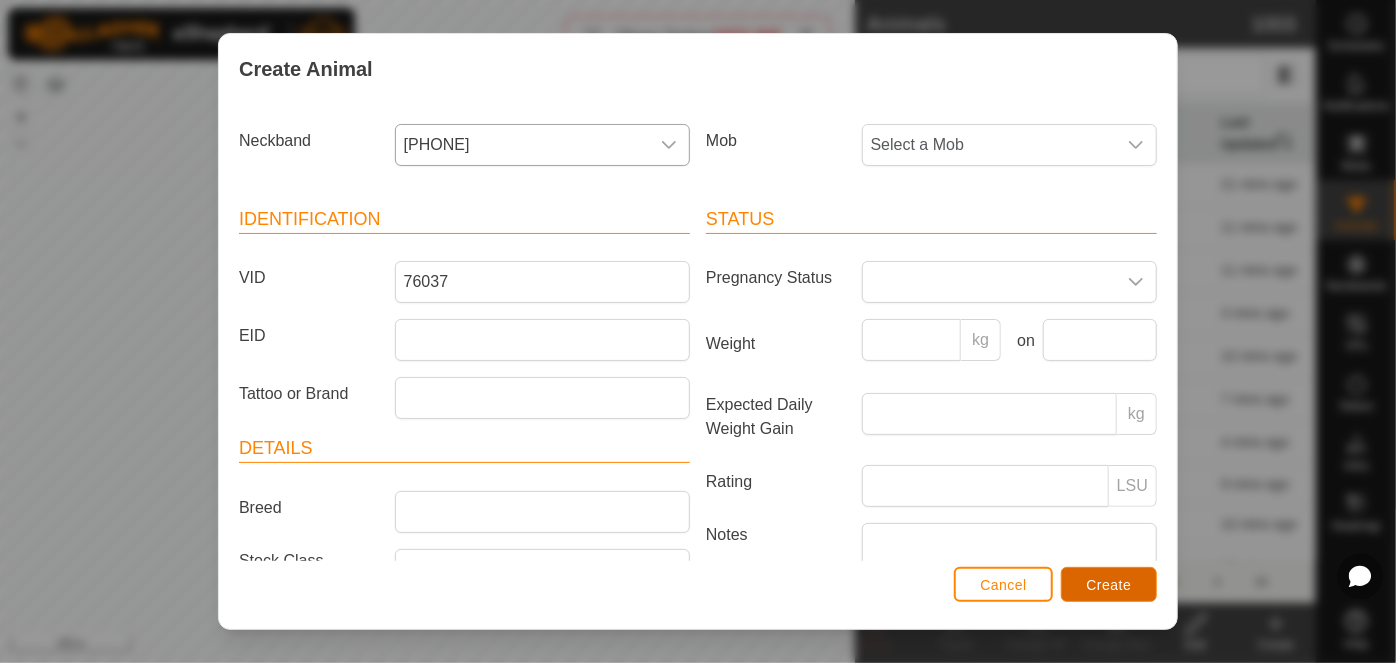 click on "Create" at bounding box center (1109, 585) 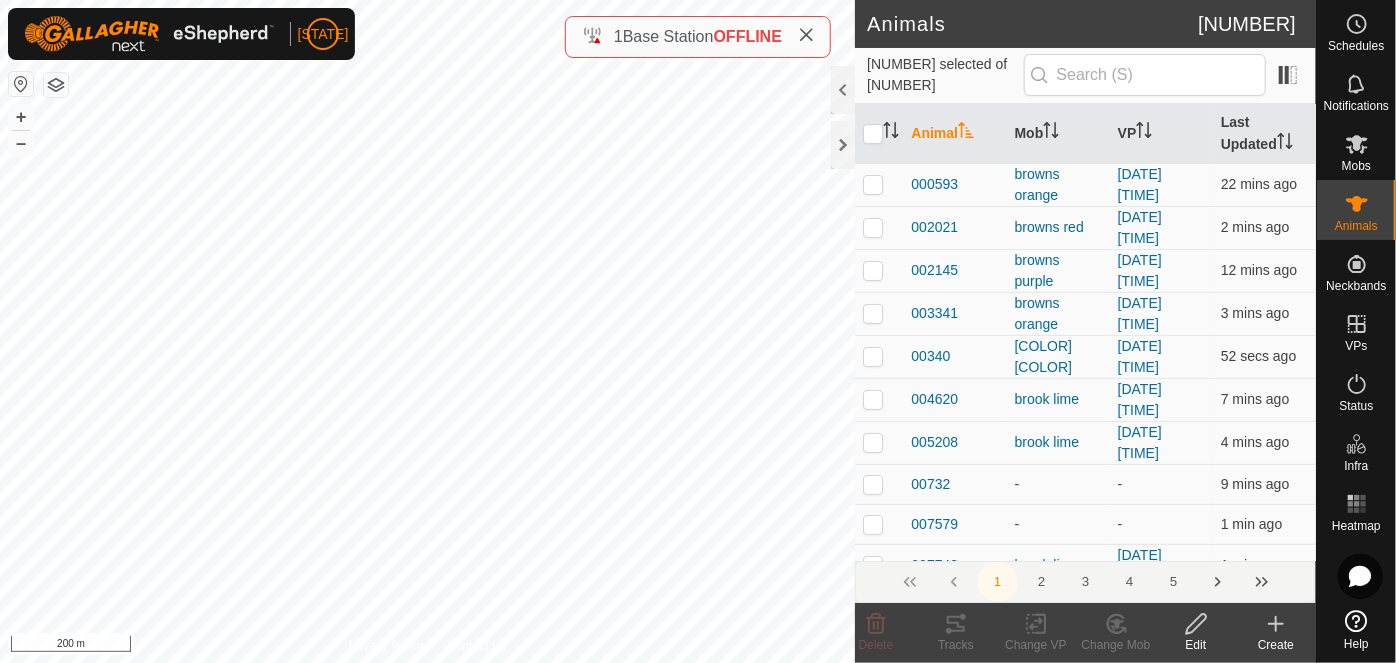 click 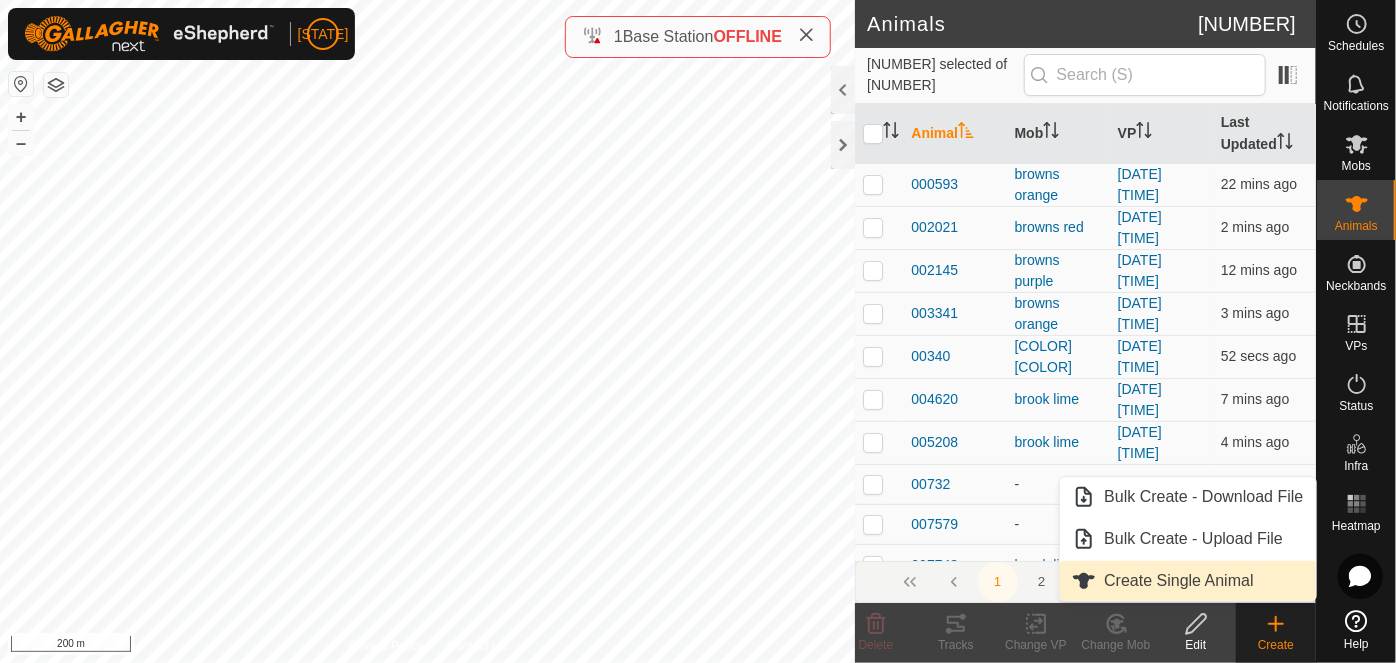 click on "Create Single Animal" at bounding box center [1187, 581] 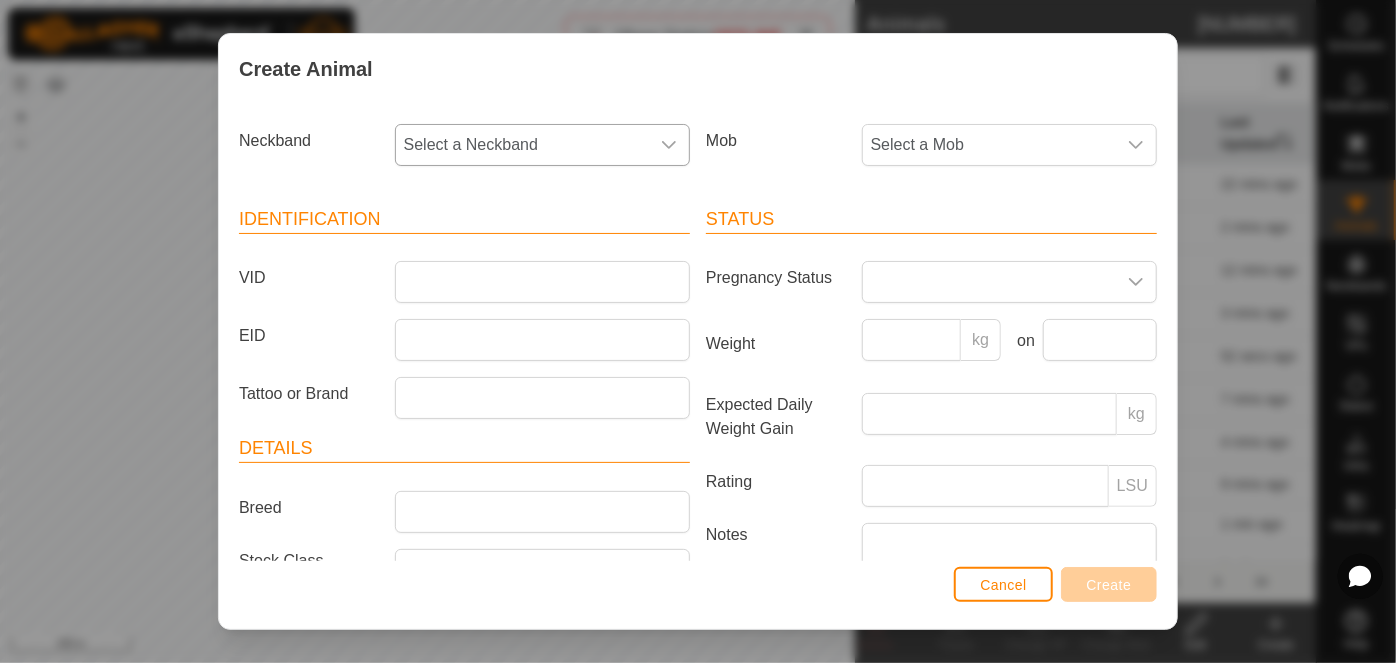 click on "Select a Neckband" at bounding box center [522, 145] 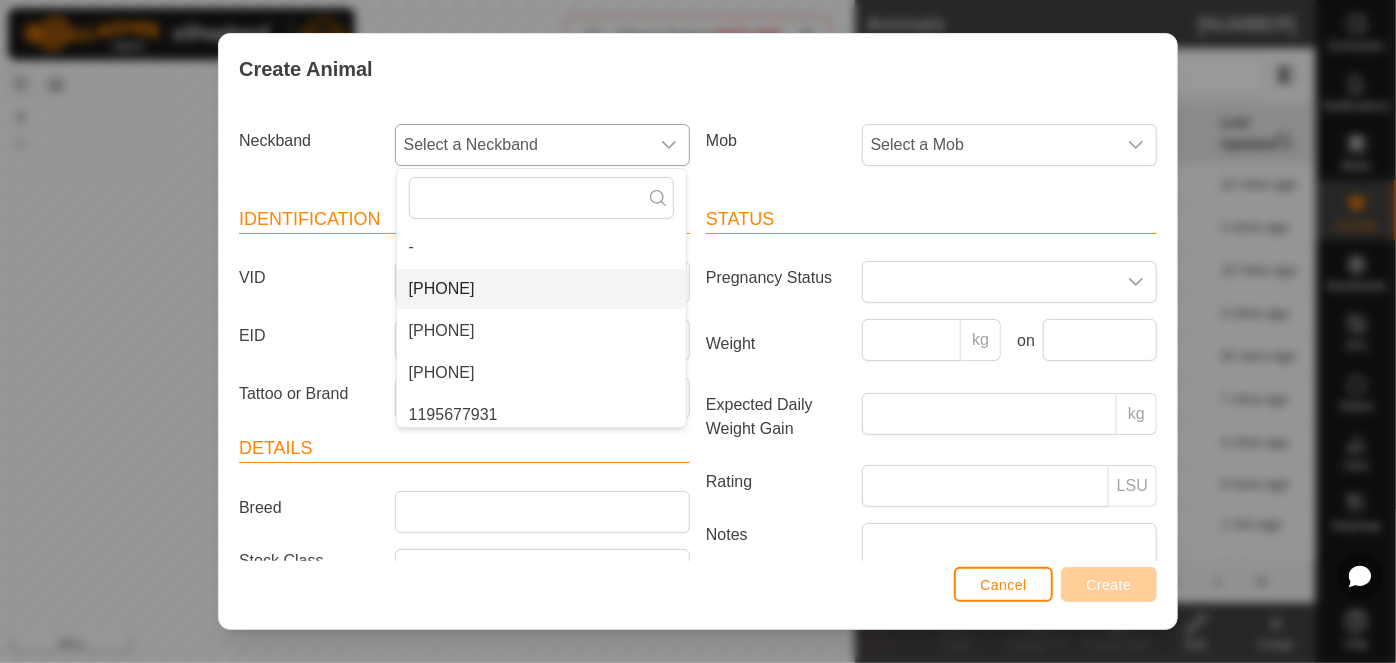 click on "[PHONE]" at bounding box center (541, 289) 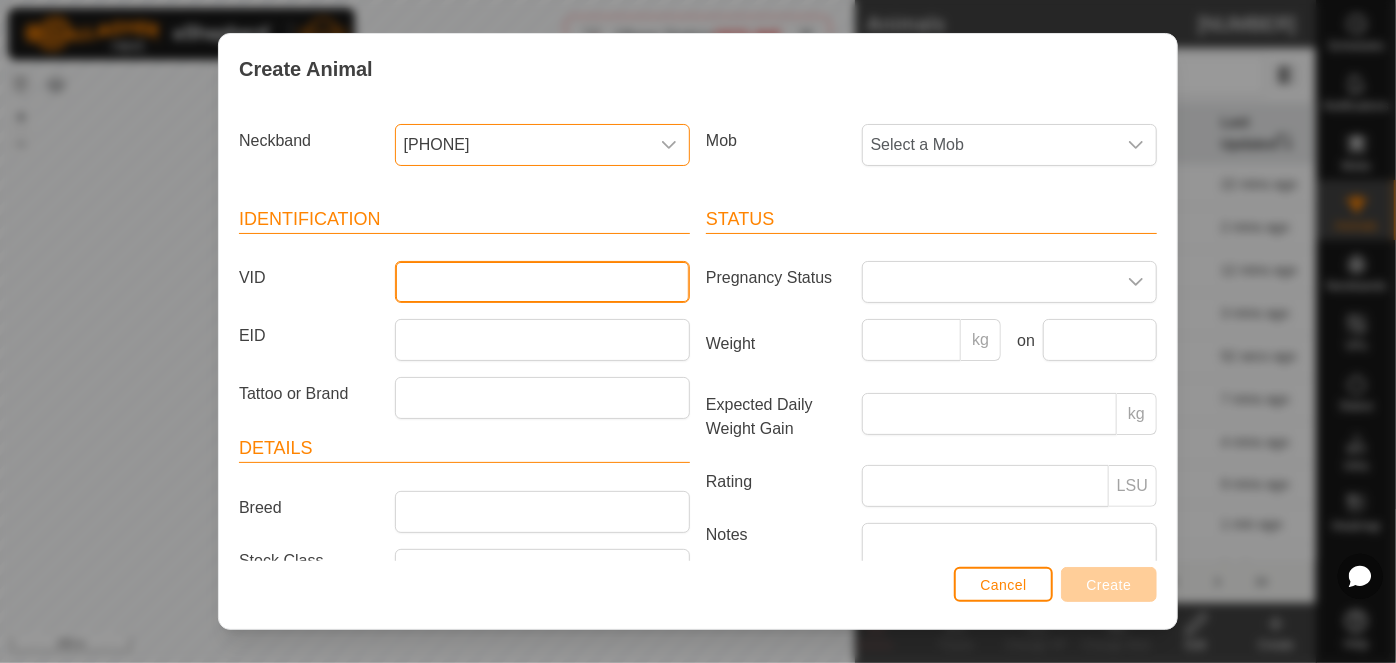 click on "VID" at bounding box center [542, 282] 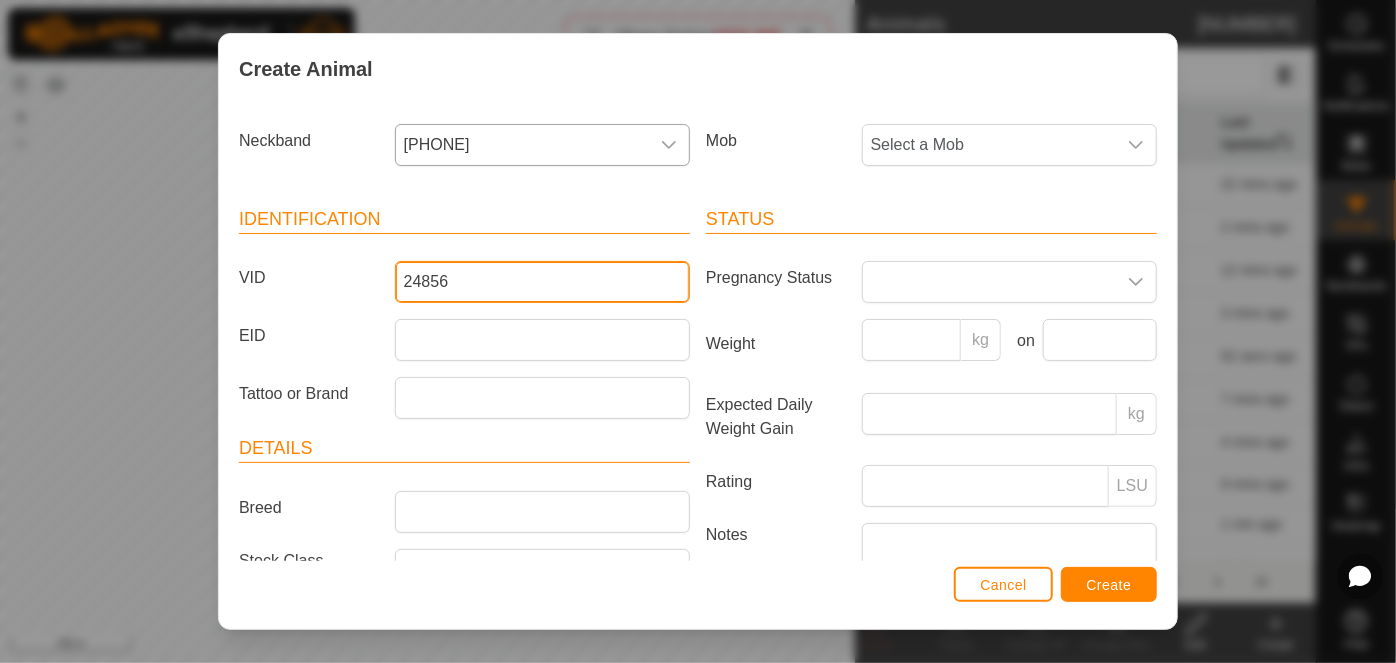 type on "24856" 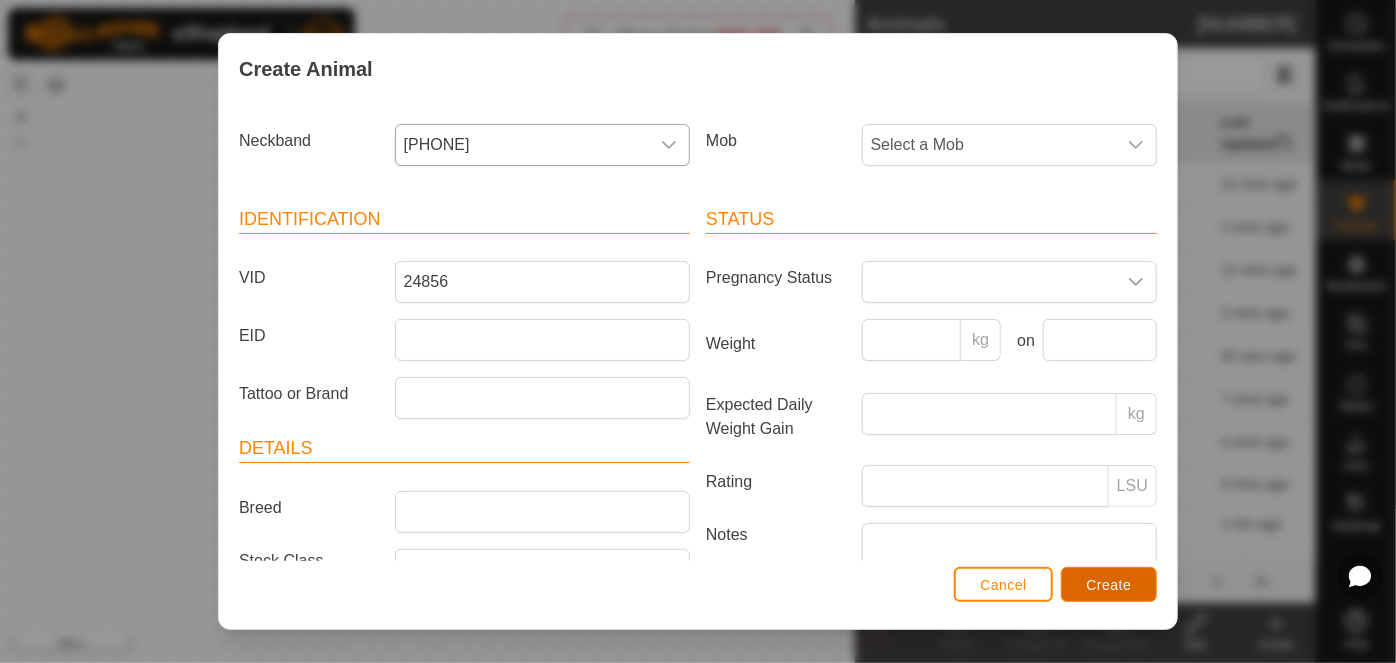 click on "Create" at bounding box center [1109, 585] 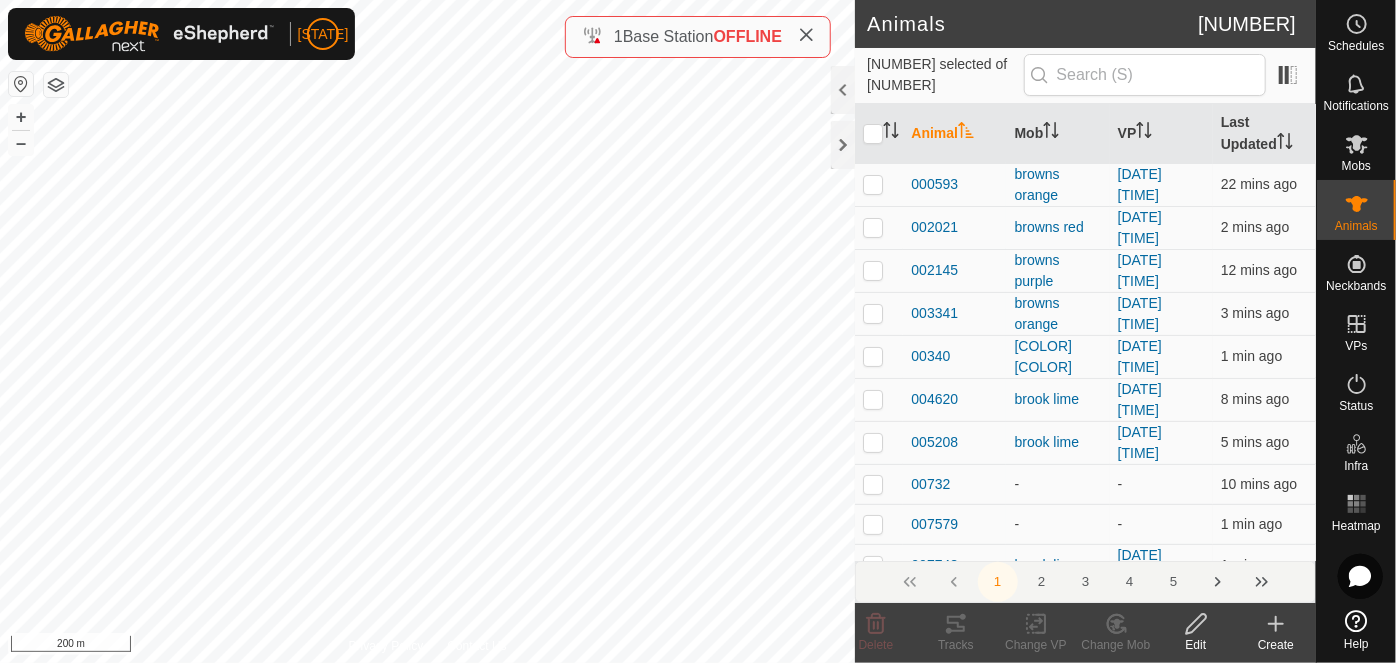 click 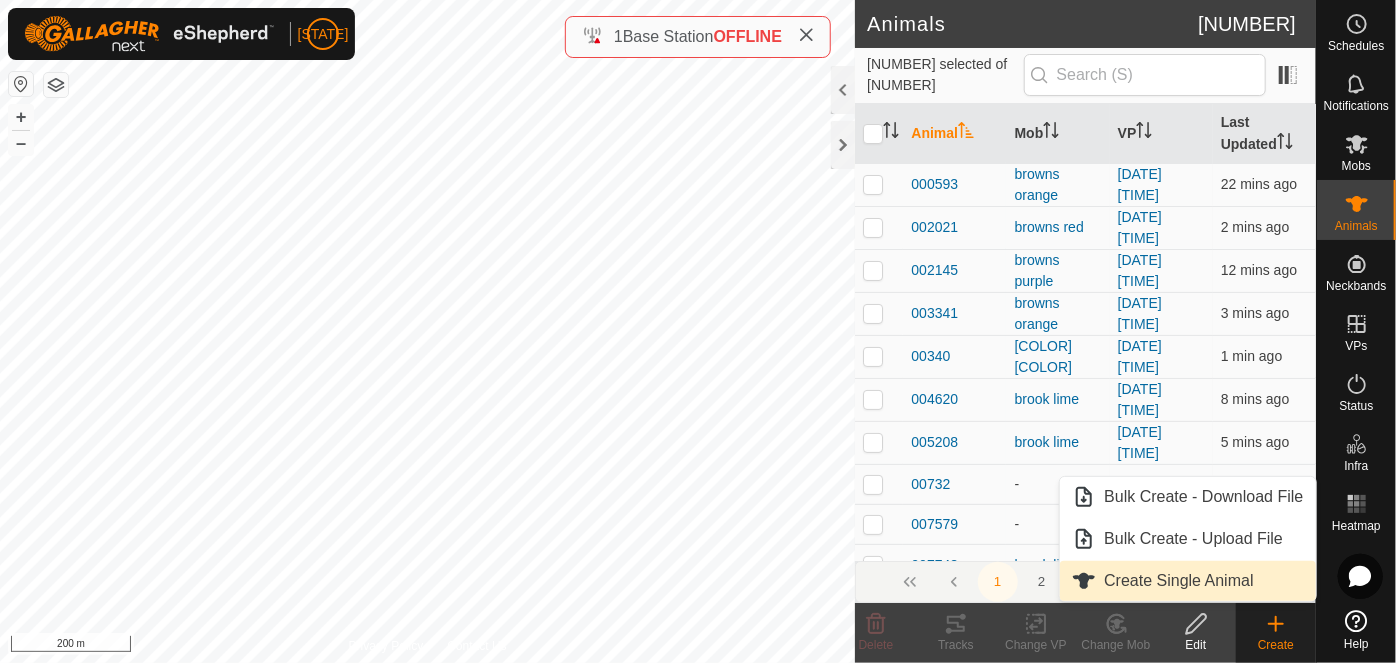 click on "Create Single Animal" at bounding box center [1187, 581] 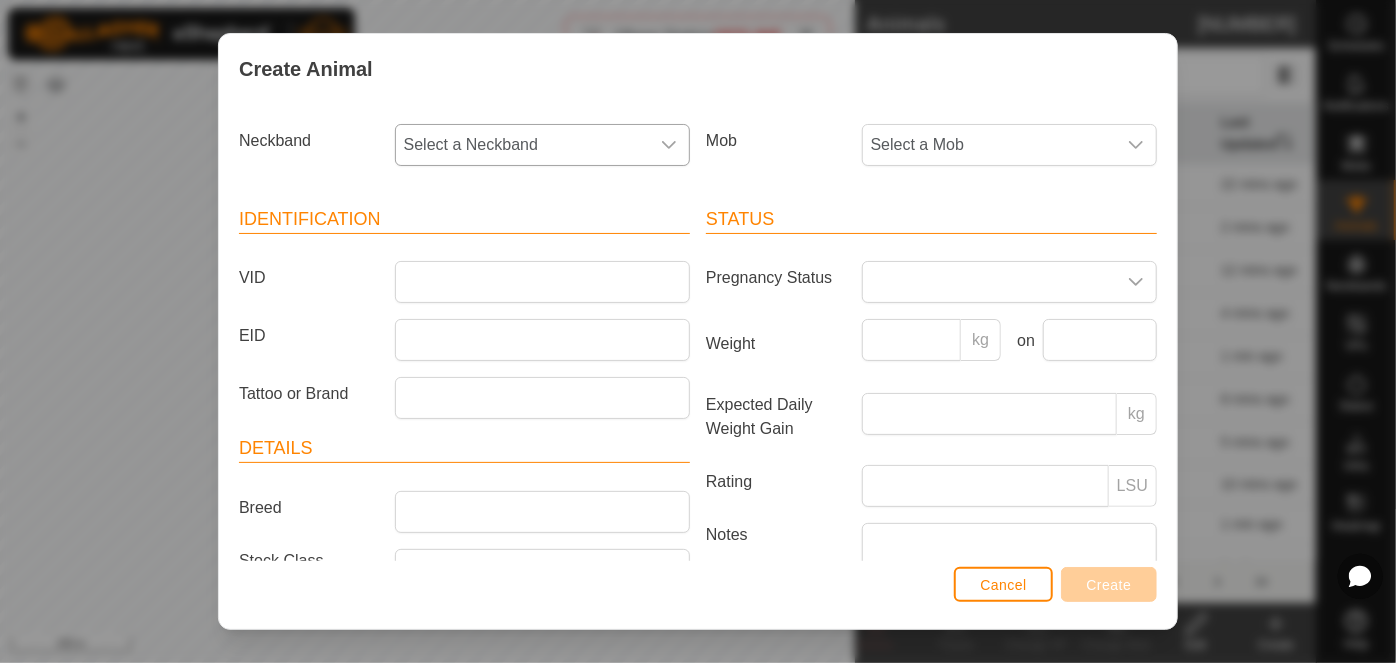 click on "Select a Neckband" at bounding box center [522, 145] 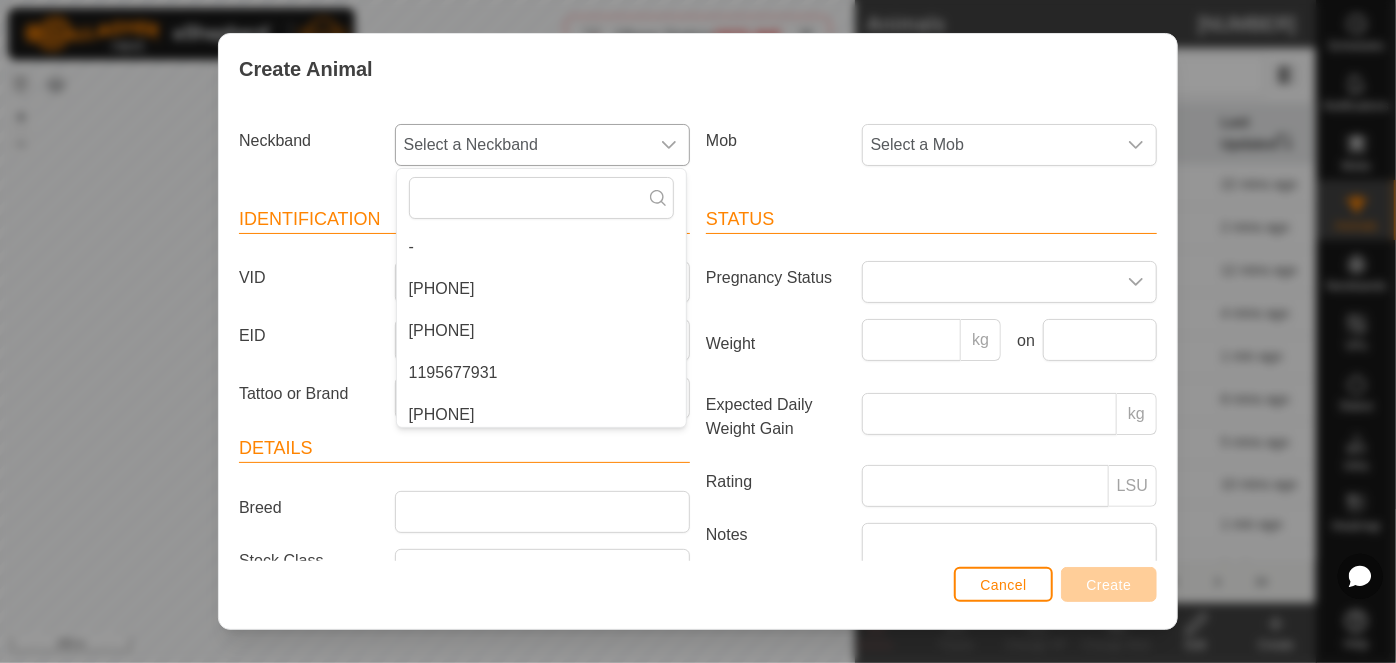 click on "[PHONE]" at bounding box center [541, 289] 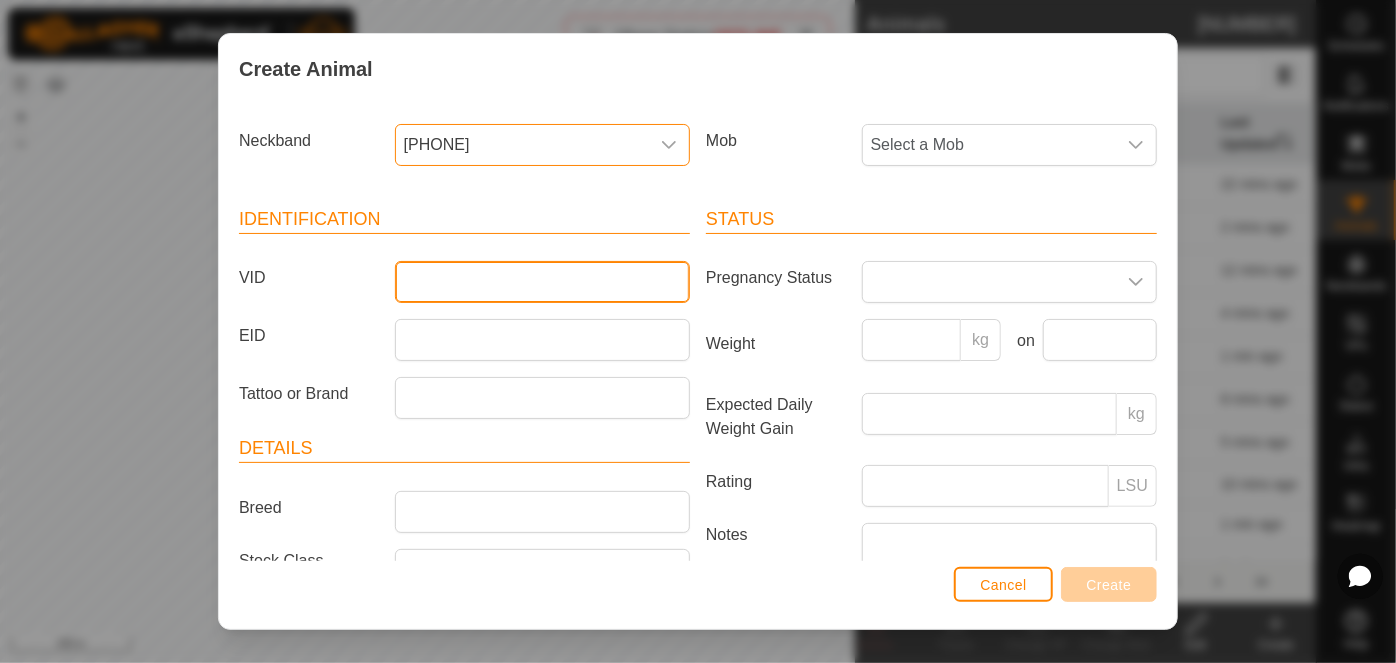 click on "VID" at bounding box center (542, 282) 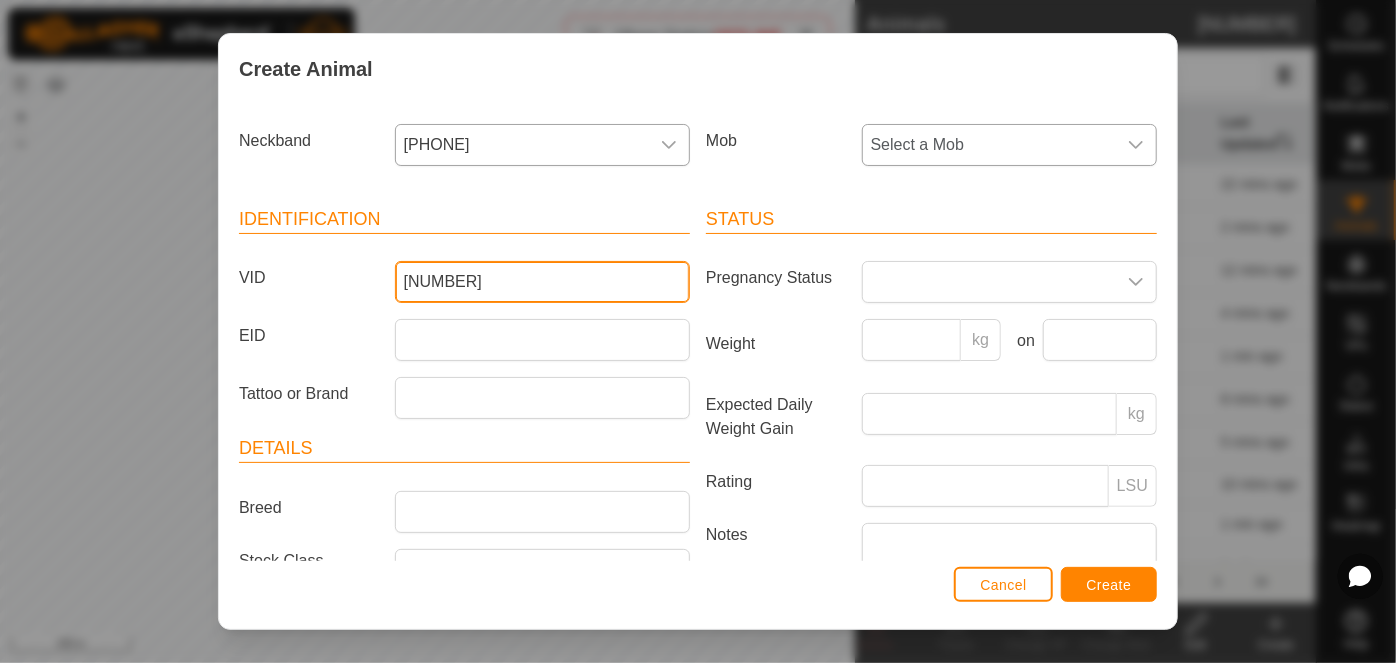 type on "[NUMBER]" 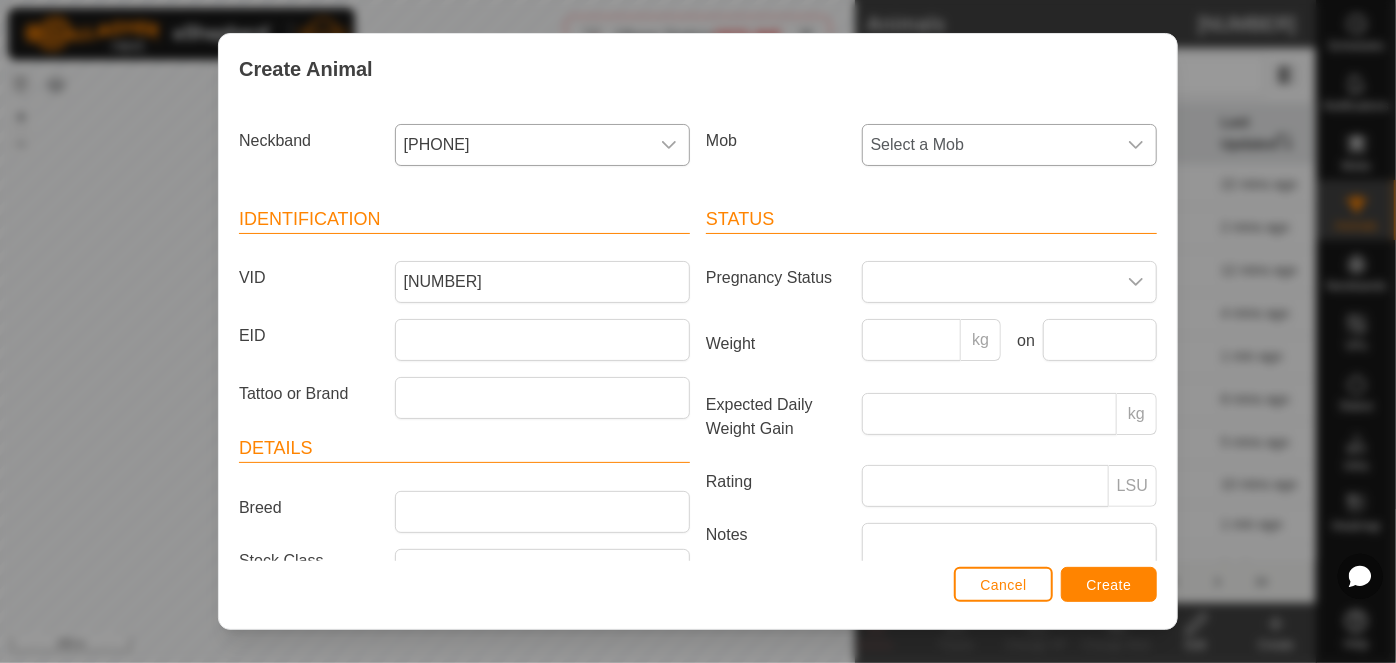 click on "Select a Mob" at bounding box center [989, 145] 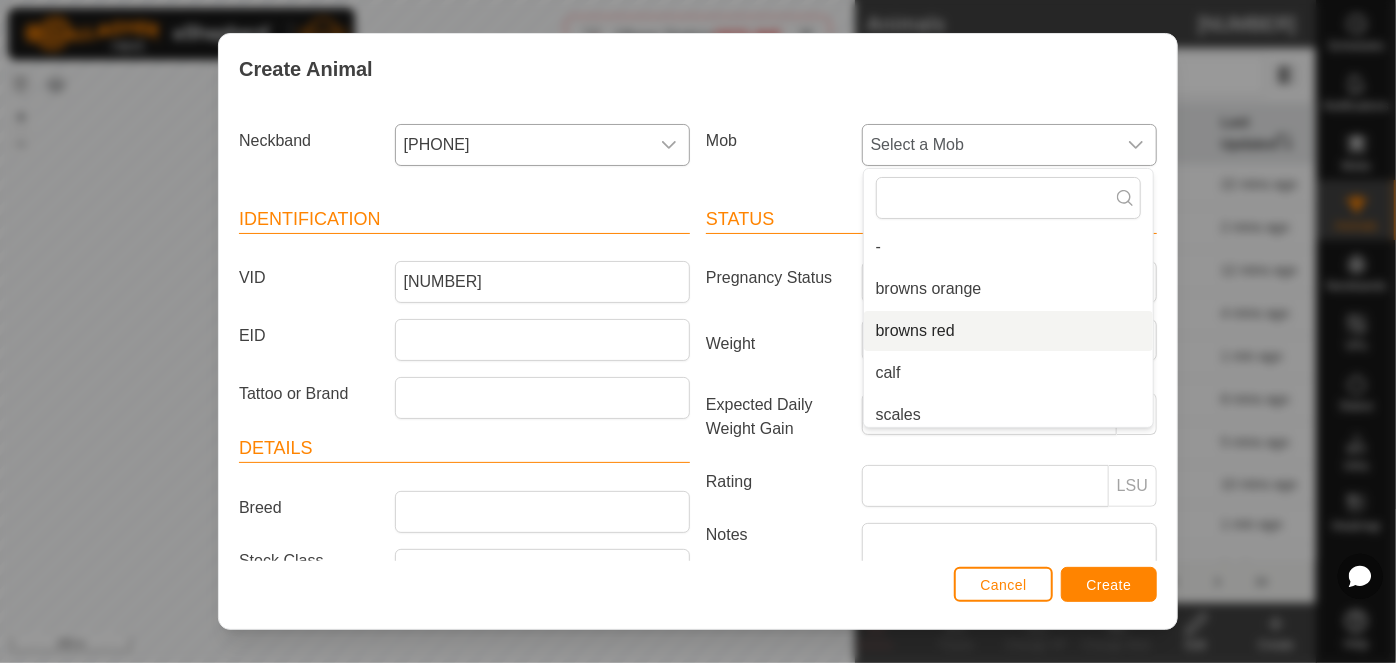 click on "browns red" at bounding box center (1008, 331) 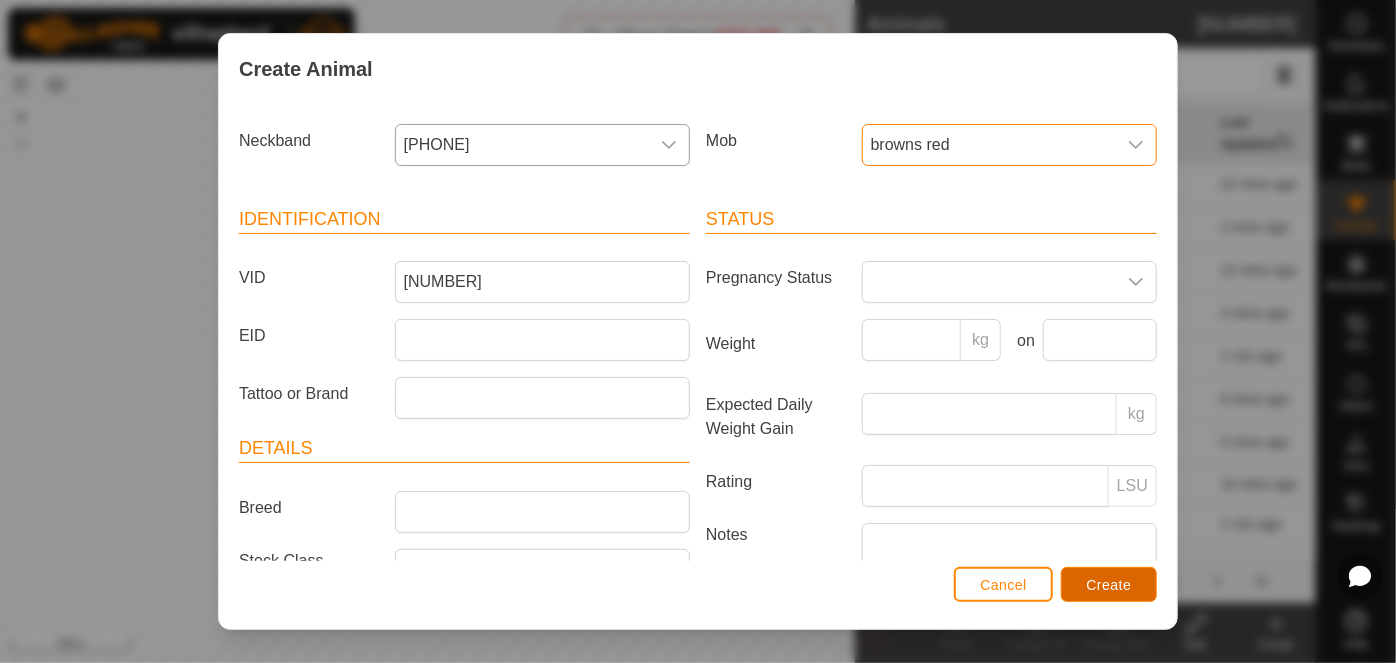 click on "Create" at bounding box center [1109, 585] 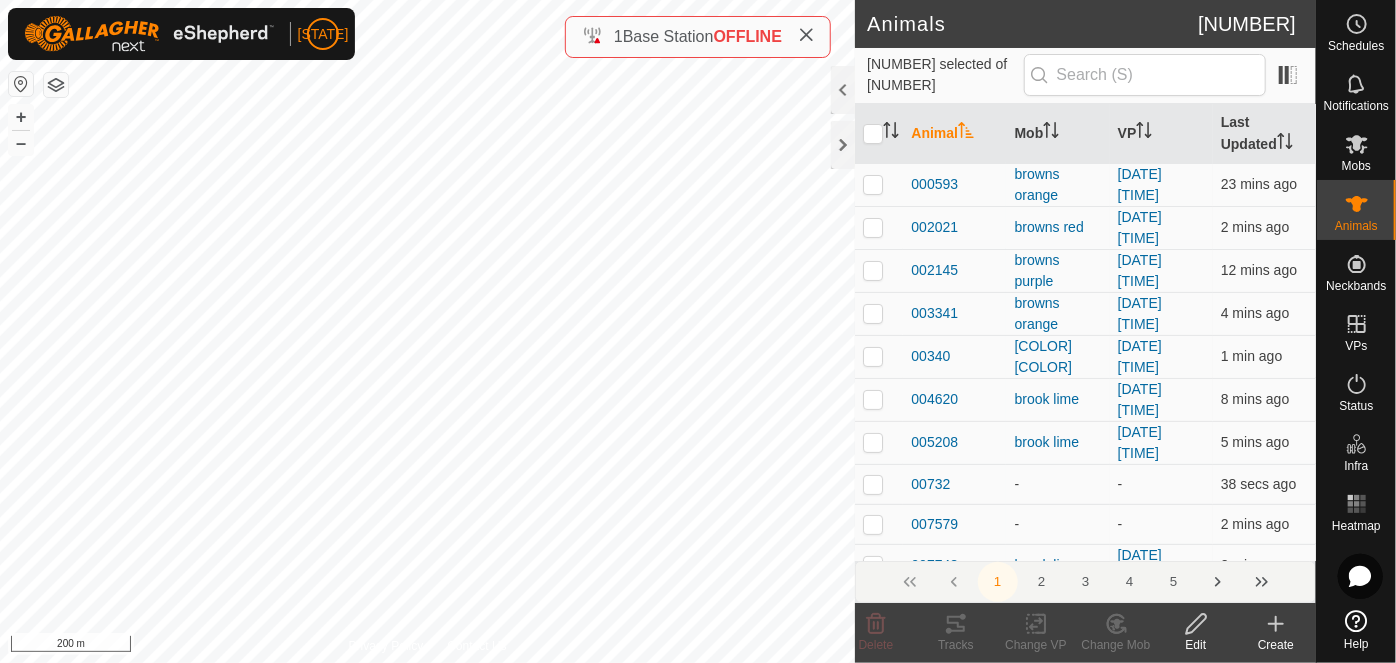 click 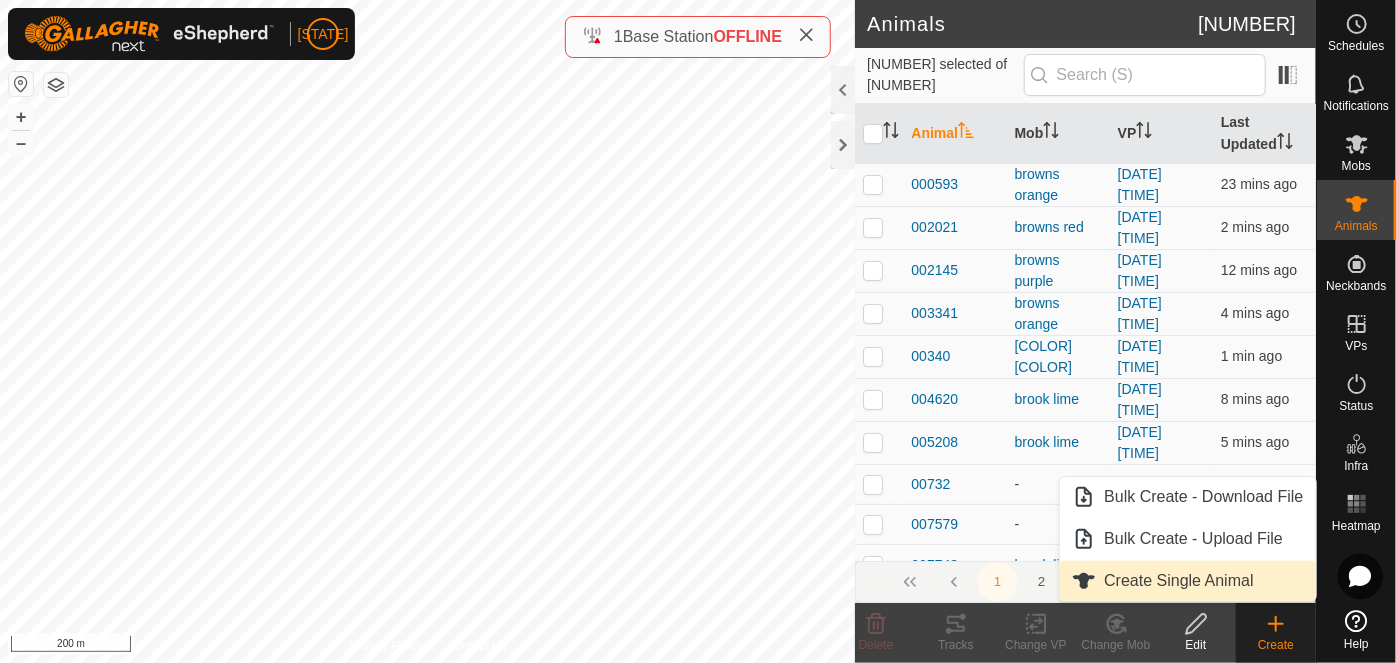 click on "Create Single Animal" at bounding box center [1187, 581] 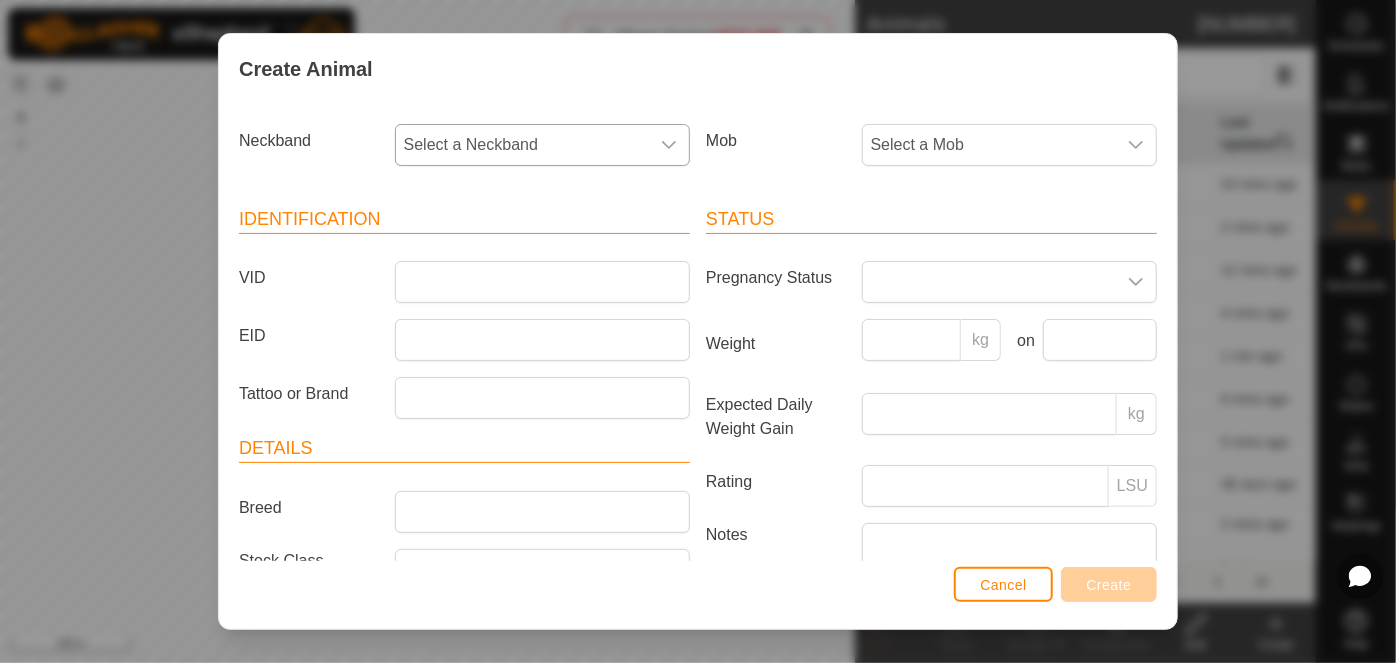 click on "Select a Neckband" at bounding box center (522, 145) 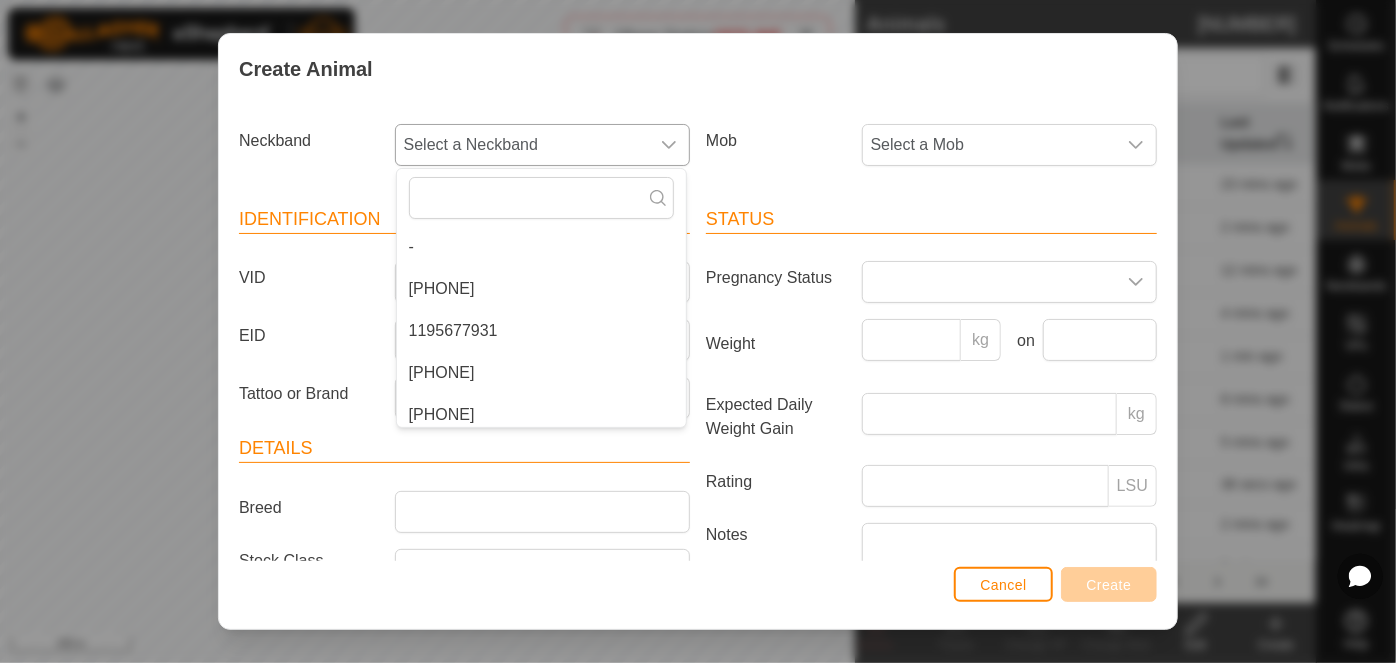 click on "[PHONE]" at bounding box center [541, 289] 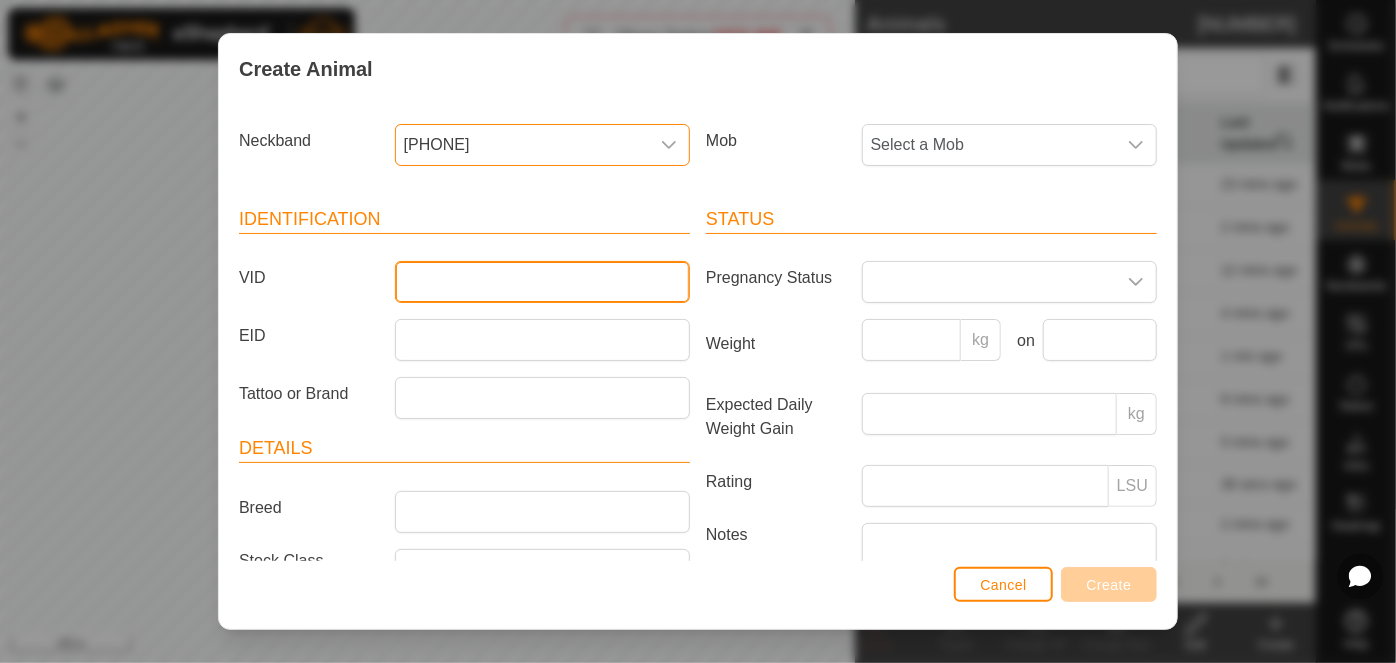 click on "VID" at bounding box center (542, 282) 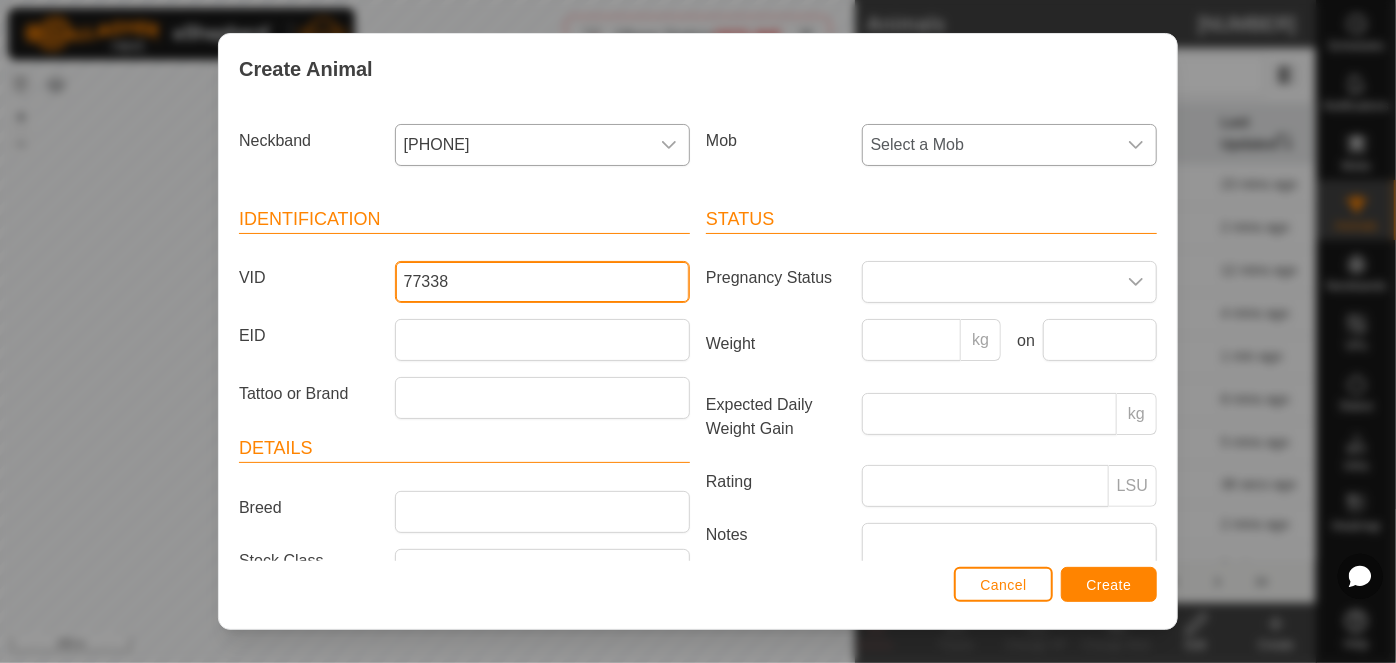 type on "77338" 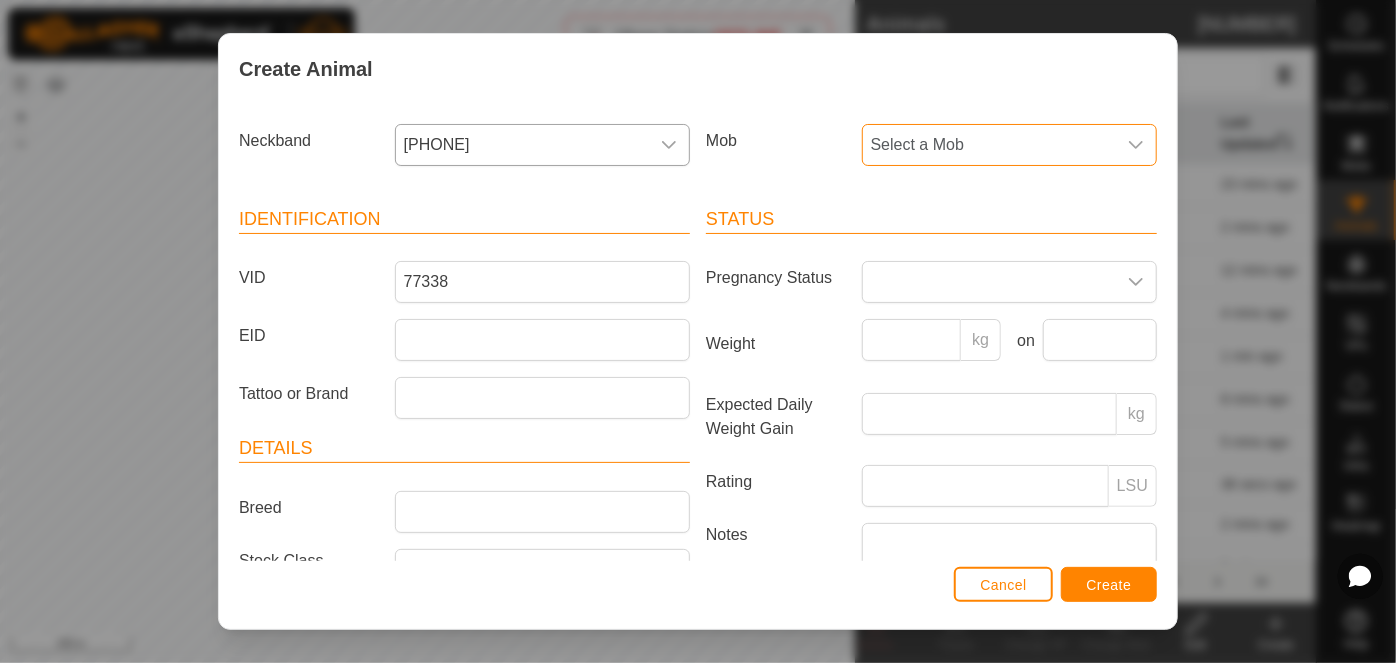 click on "Select a Mob" at bounding box center (989, 145) 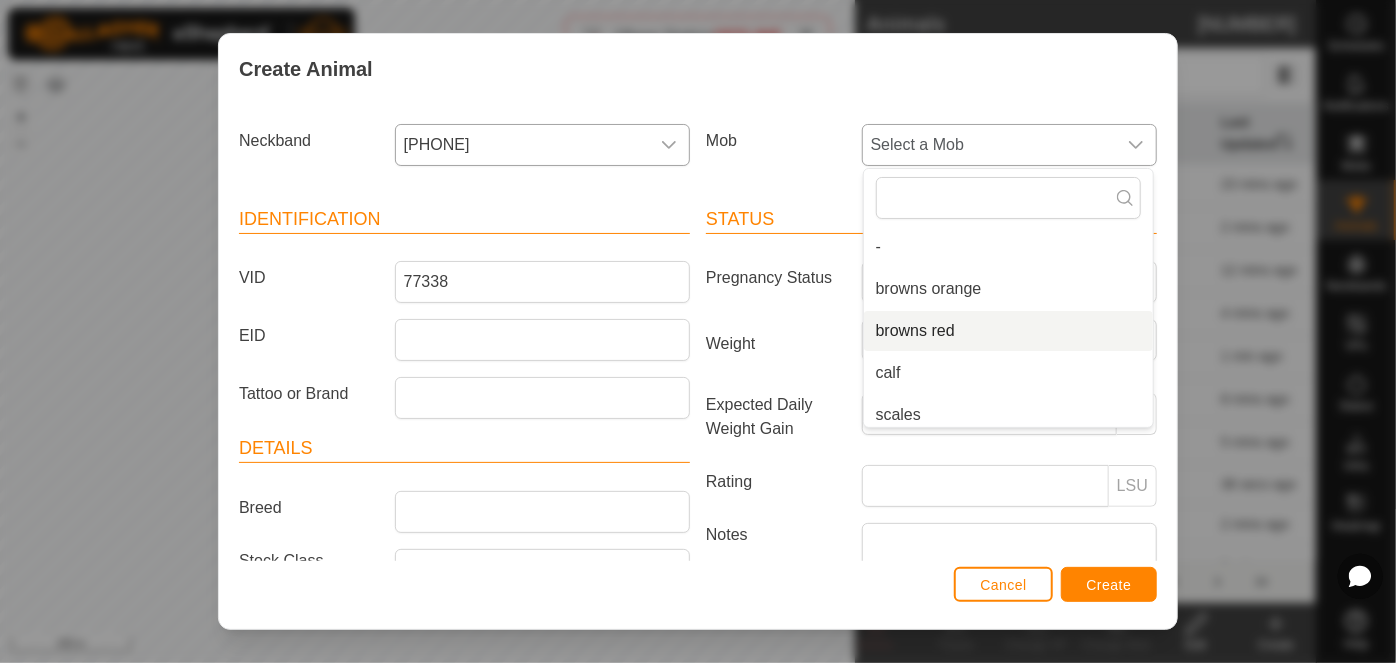 click on "browns red" at bounding box center (1008, 331) 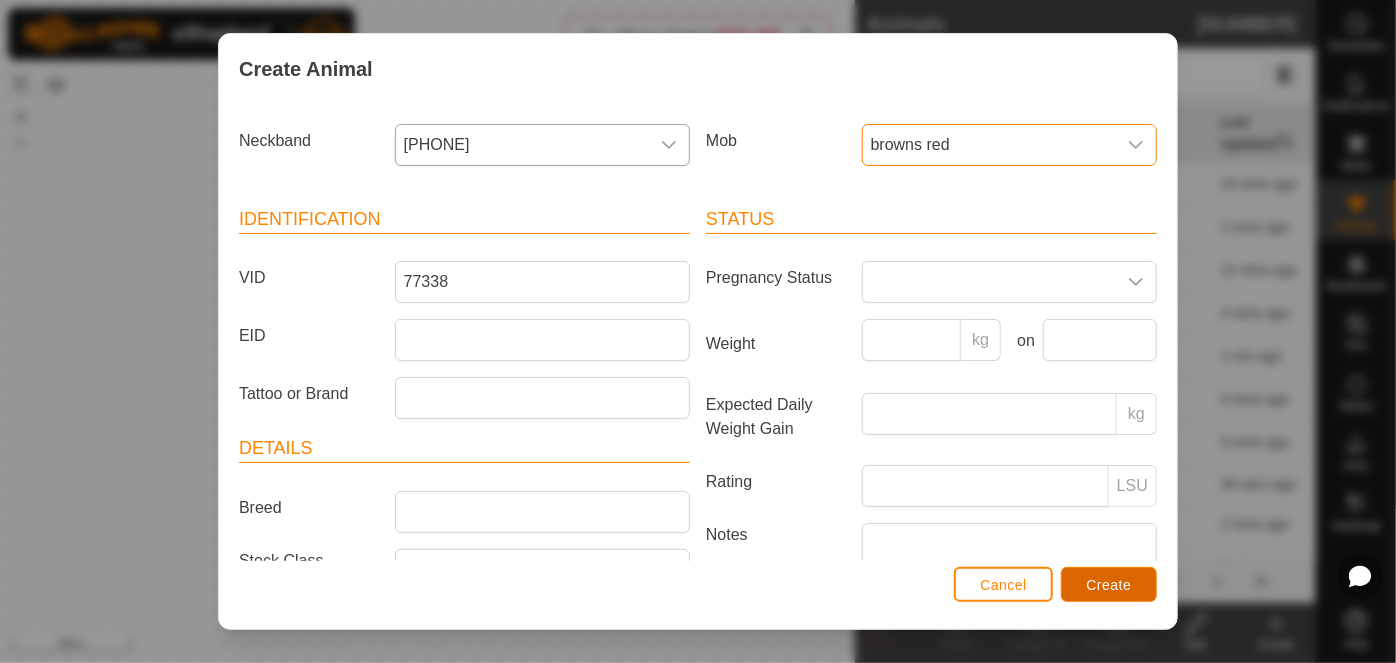 click on "Create" at bounding box center (1109, 584) 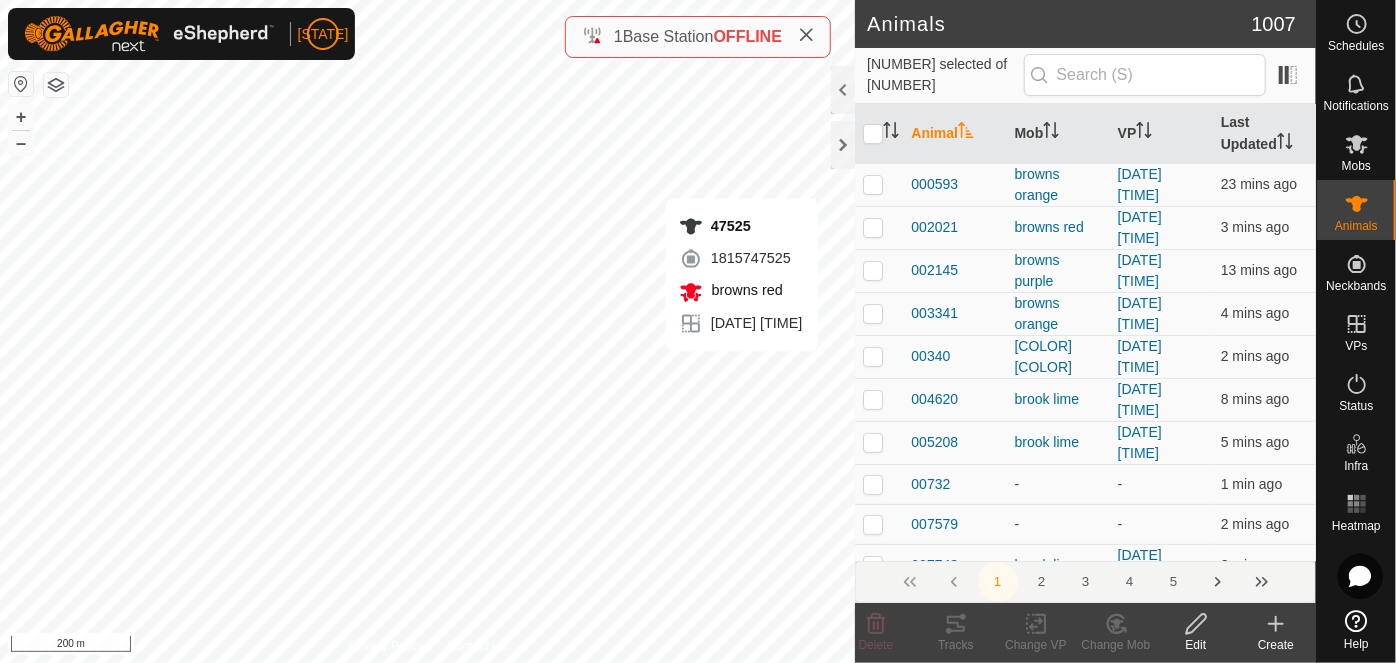 click 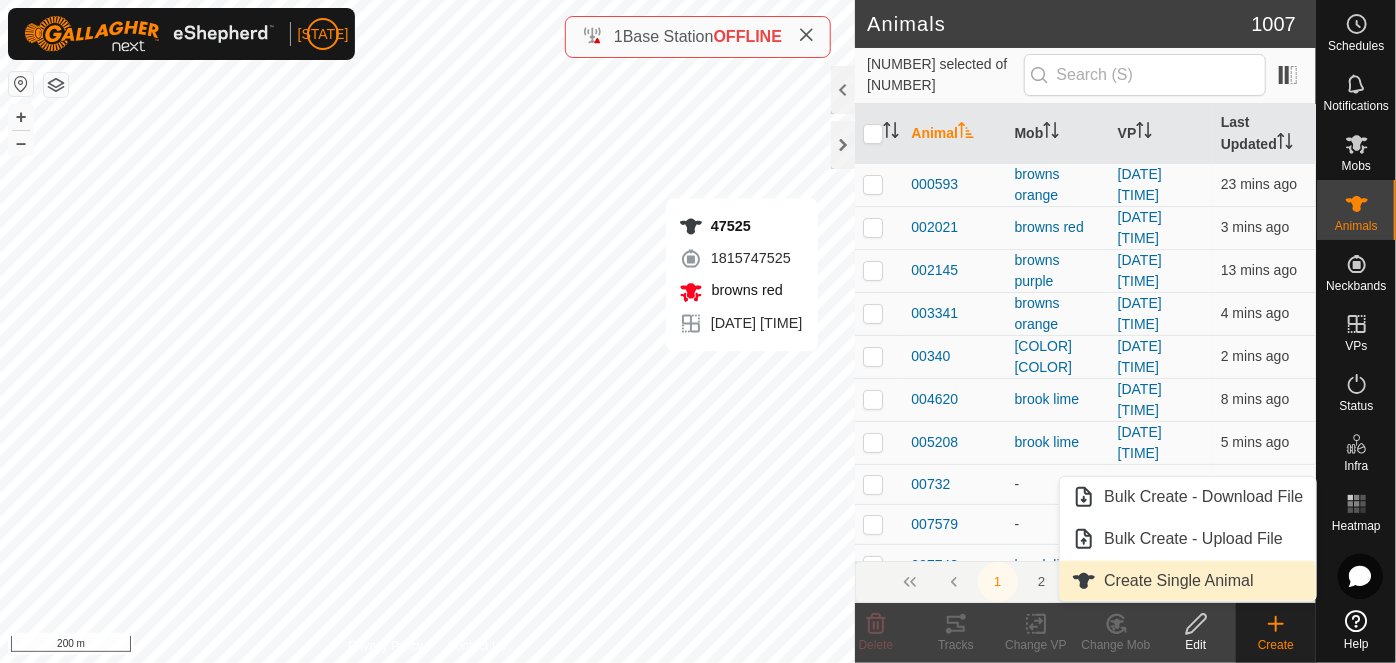 click on "Create Single Animal" at bounding box center (1187, 581) 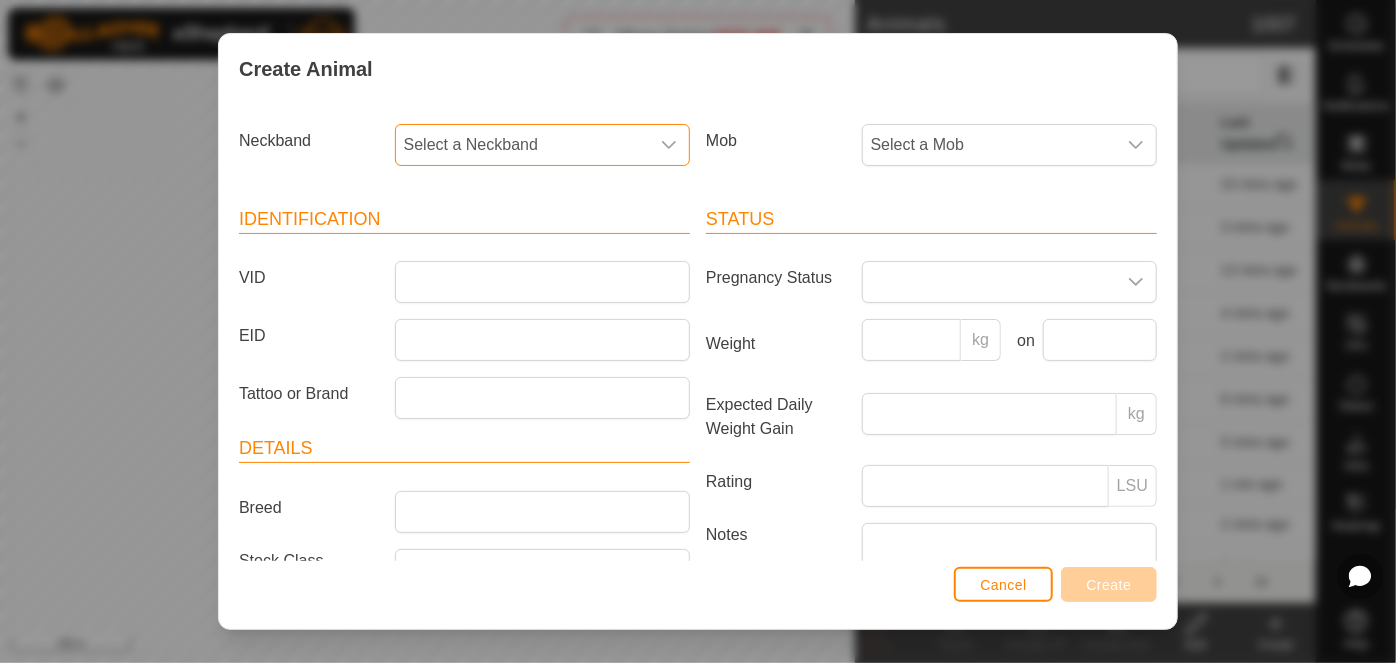 click on "Select a Neckband" at bounding box center [522, 145] 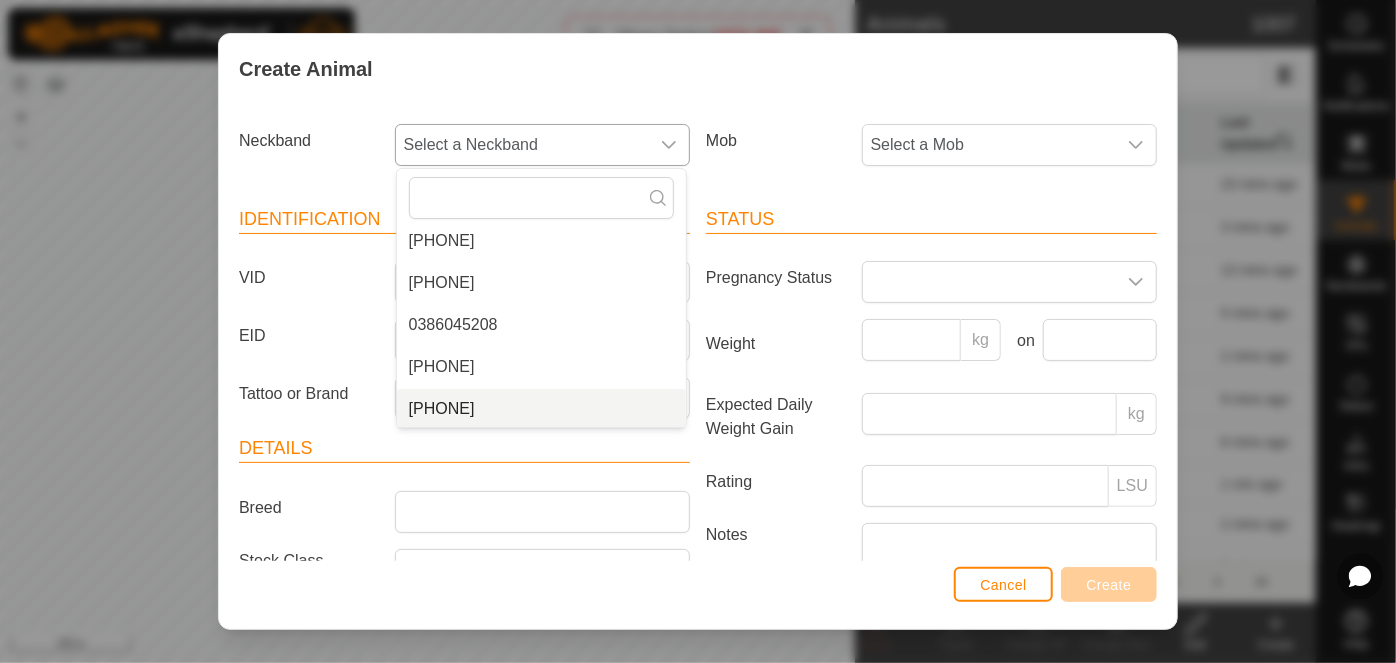 scroll, scrollTop: 92, scrollLeft: 0, axis: vertical 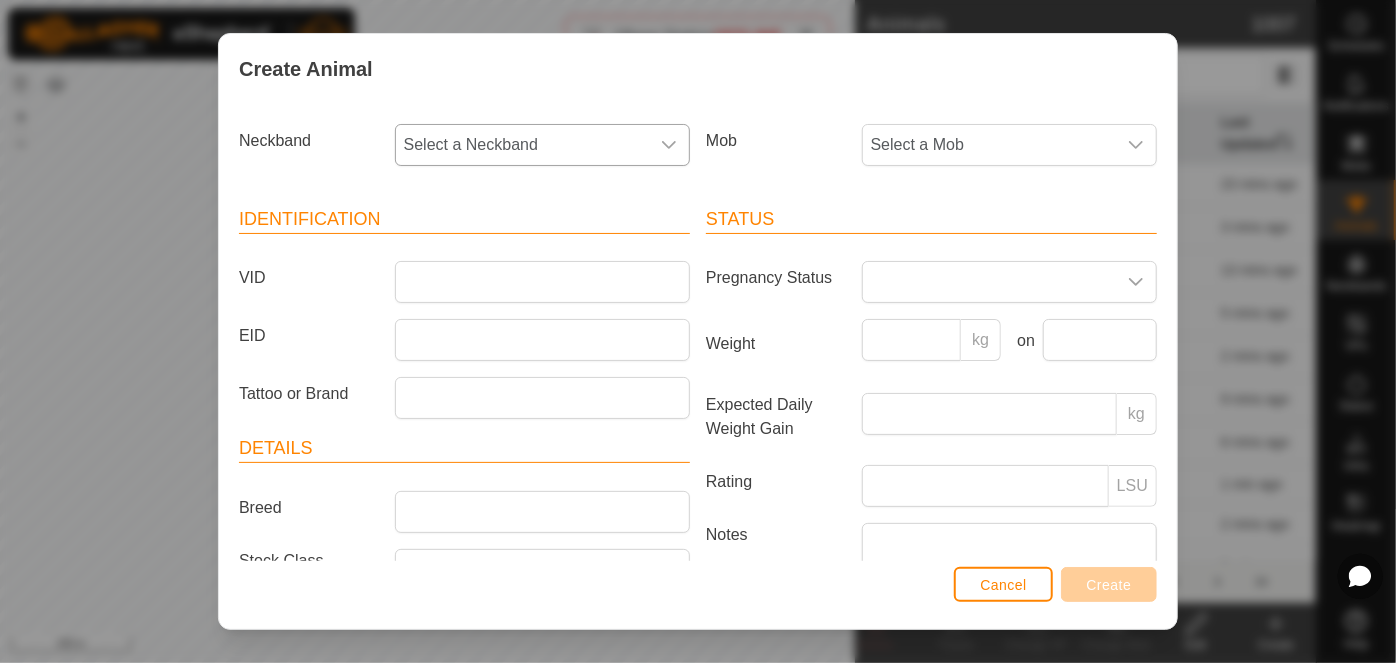 click 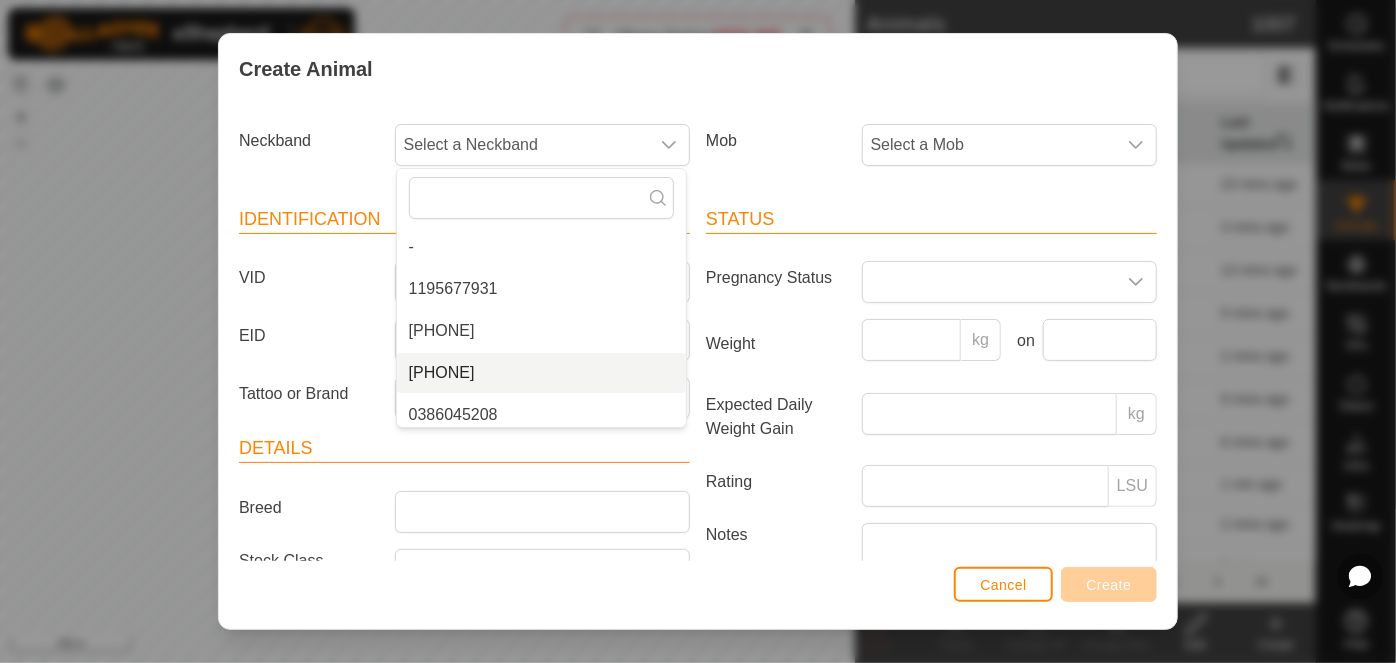 scroll, scrollTop: 8, scrollLeft: 0, axis: vertical 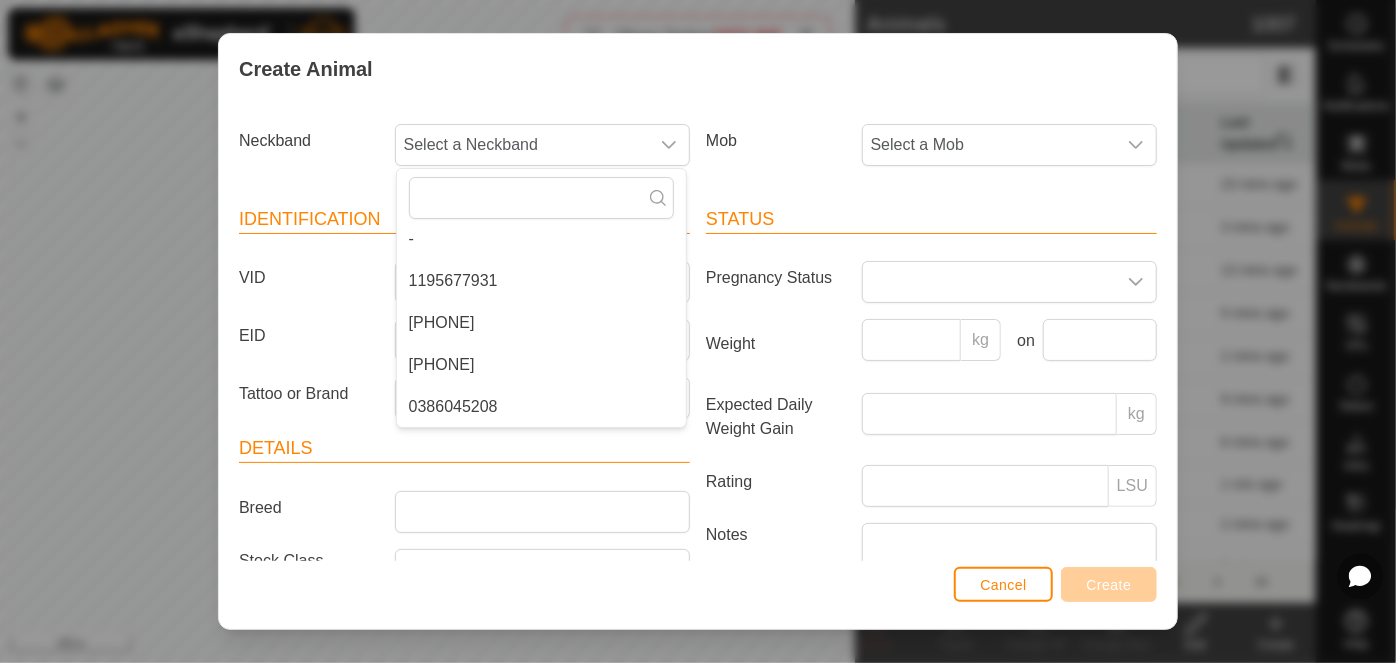 click on "0386045208" at bounding box center [541, 407] 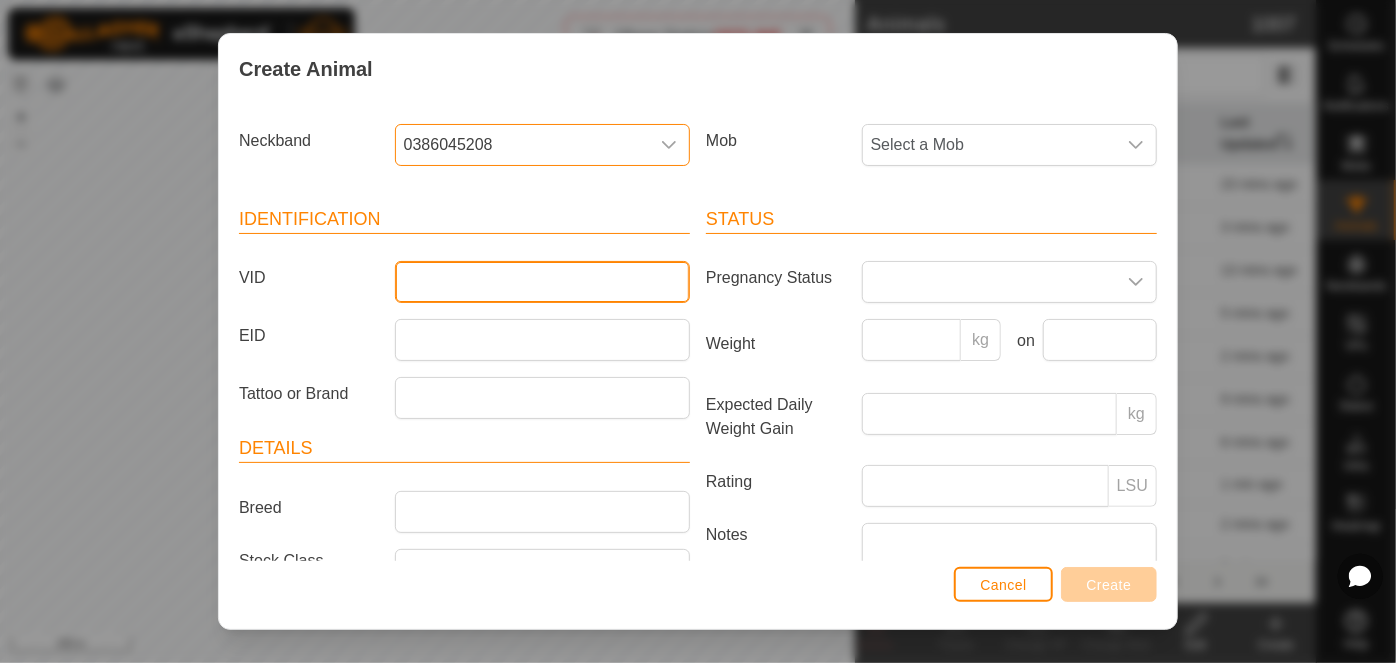 click on "VID" at bounding box center (542, 282) 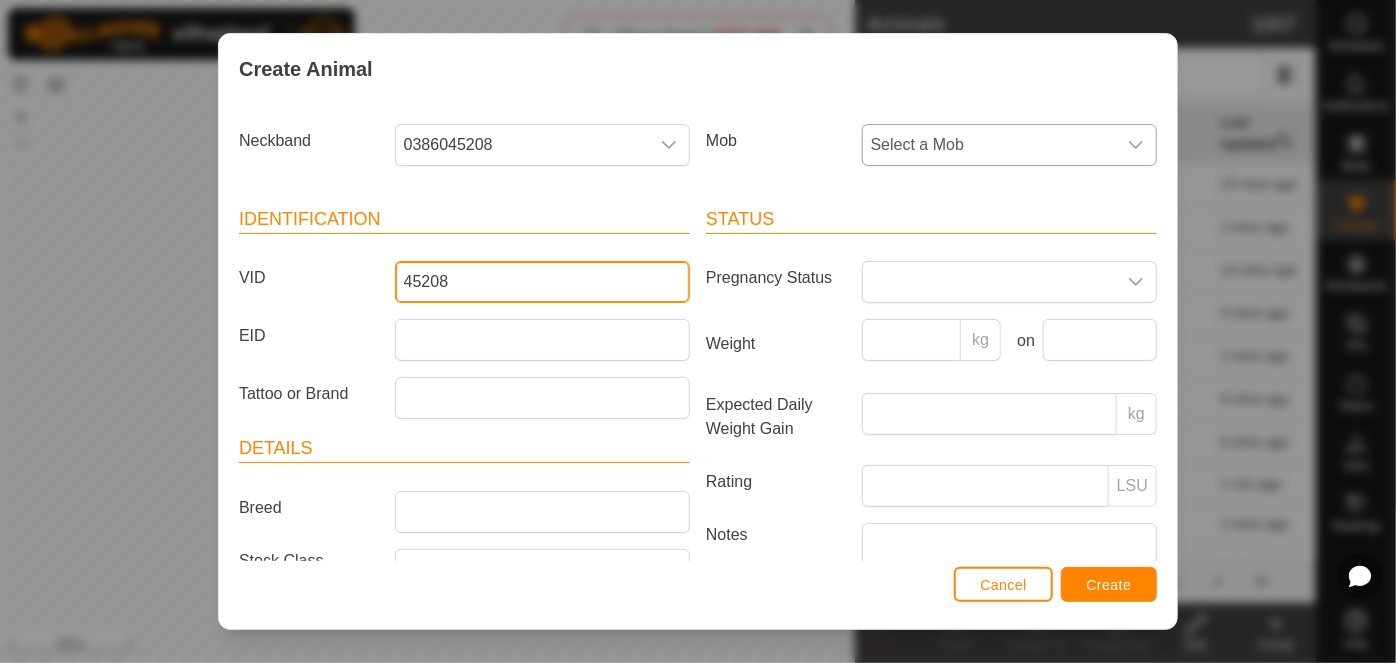 type on "45208" 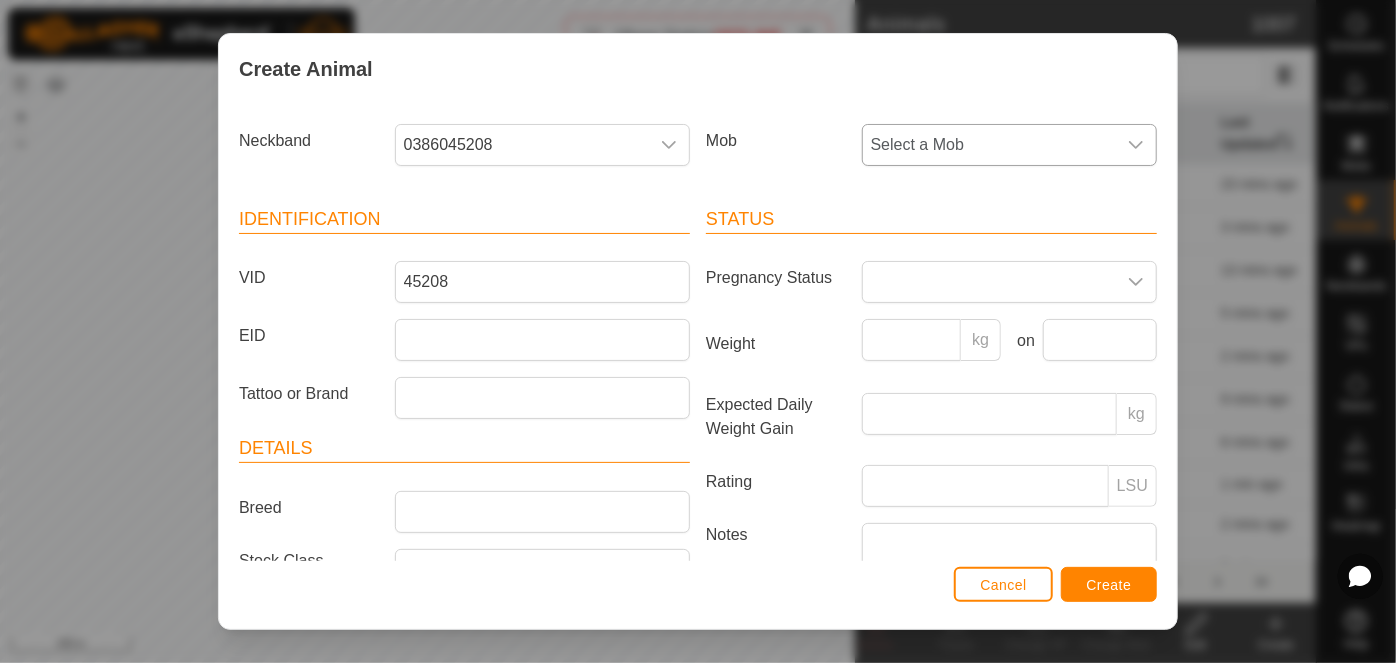 click on "Select a Mob" at bounding box center (989, 145) 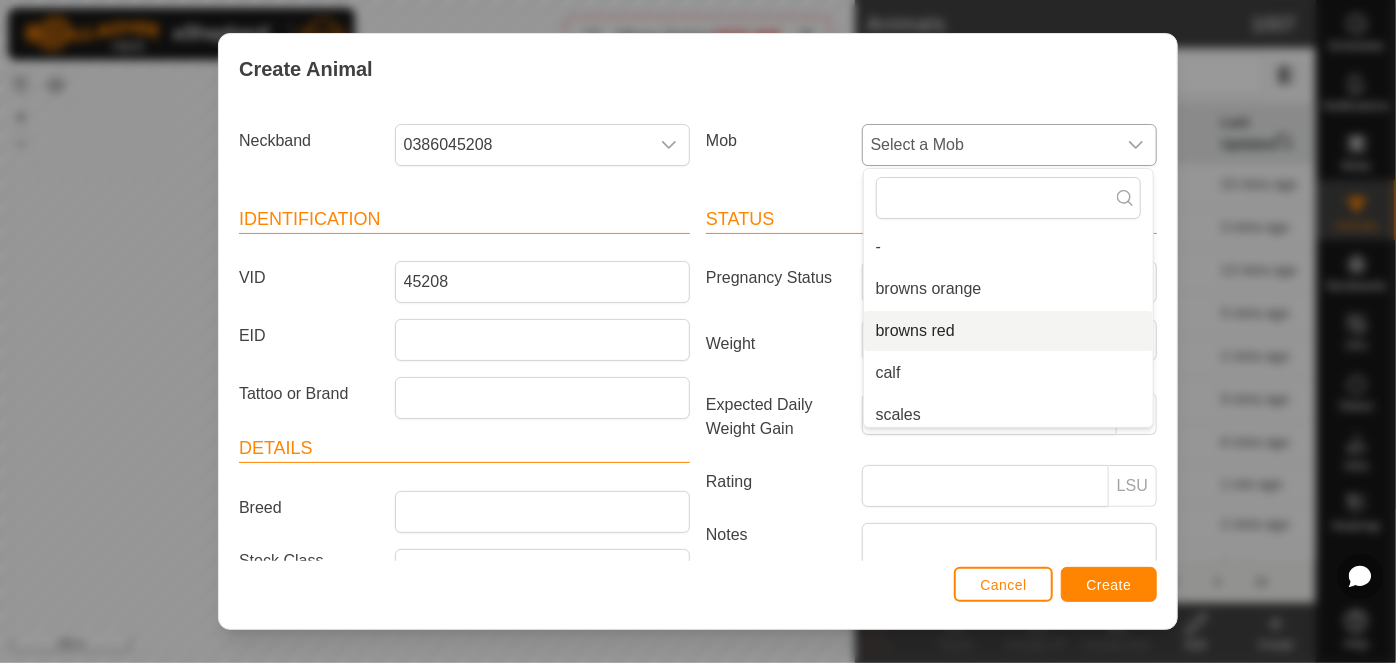 click on "browns red" at bounding box center (1008, 331) 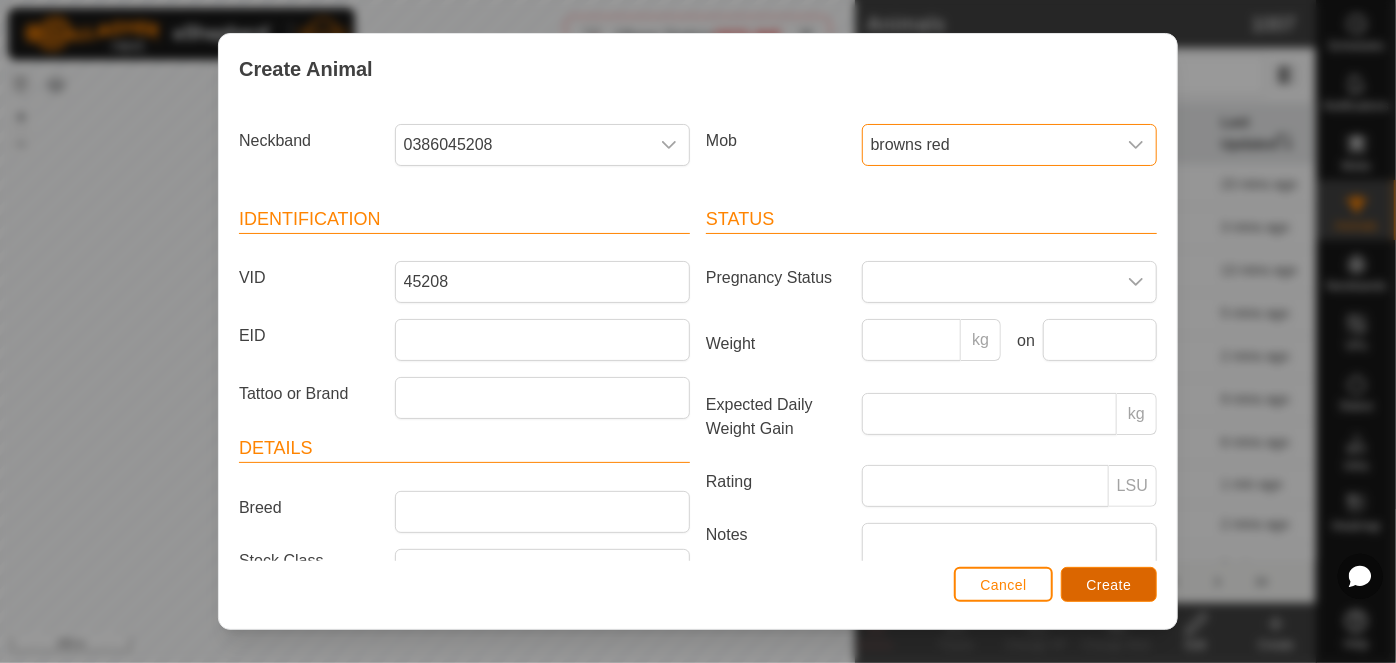 click on "Create" at bounding box center (1109, 585) 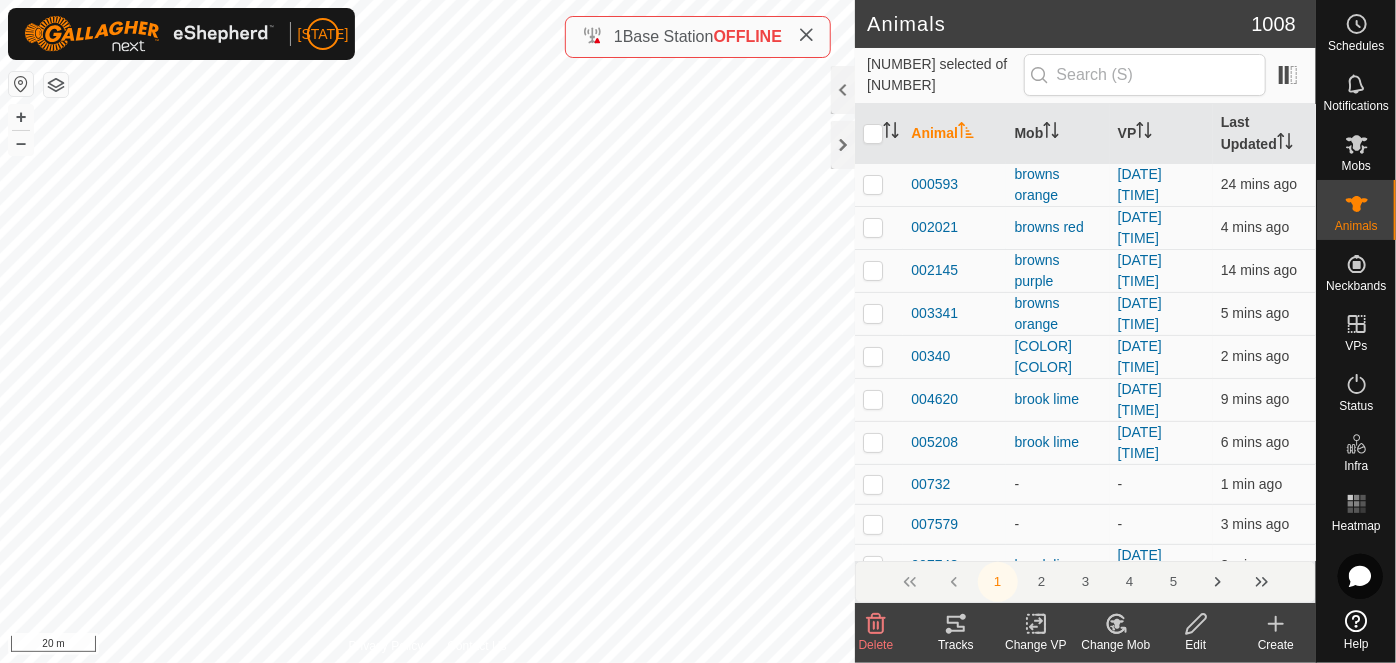 click 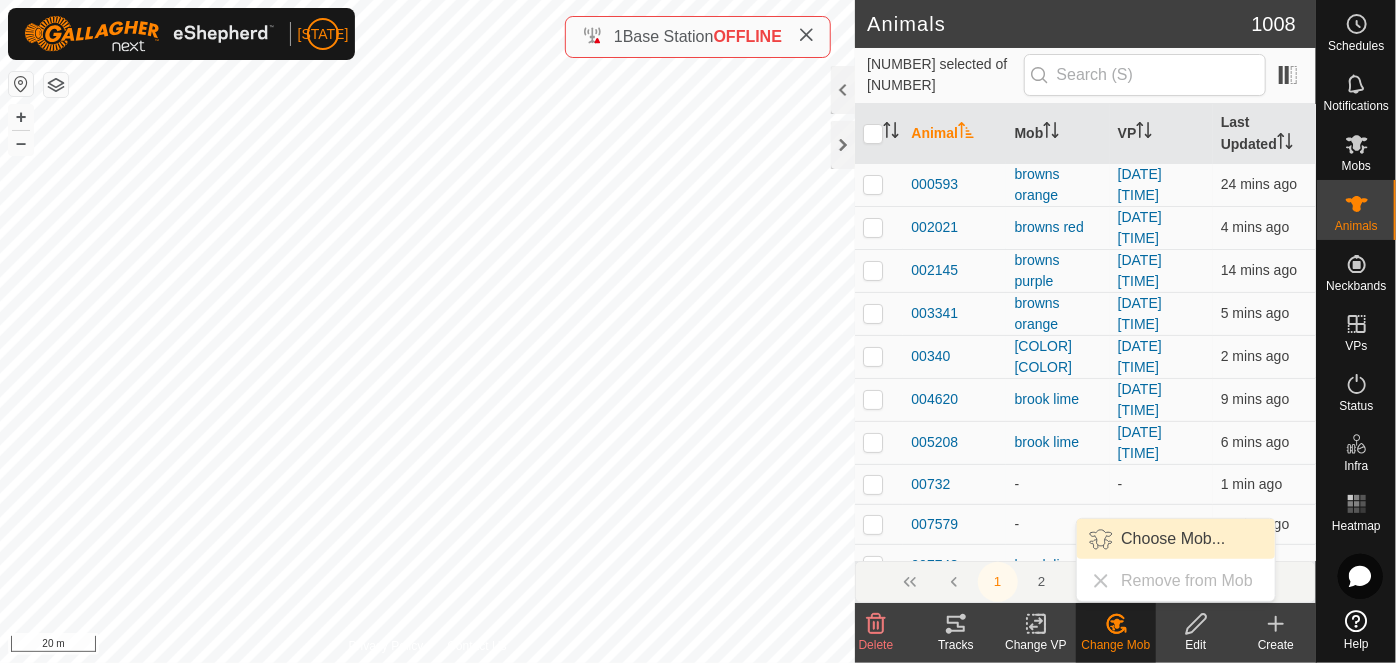 click on "Choose Mob..." at bounding box center [1176, 539] 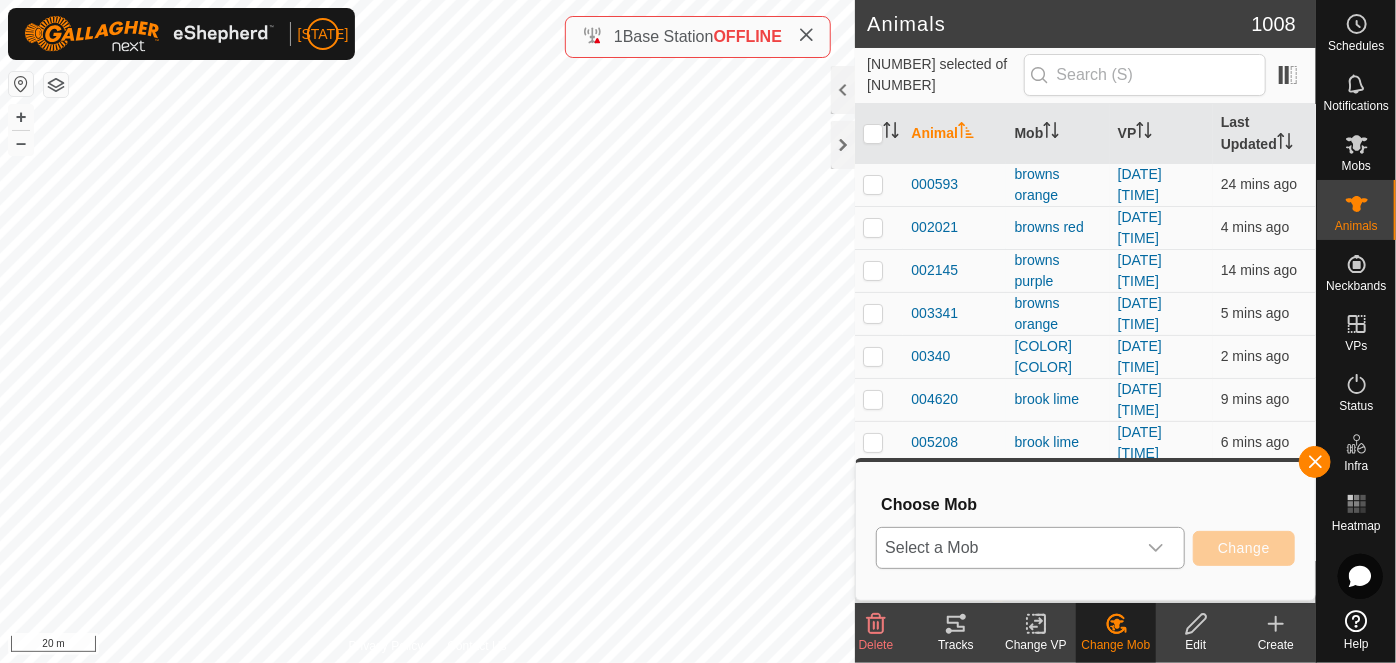click 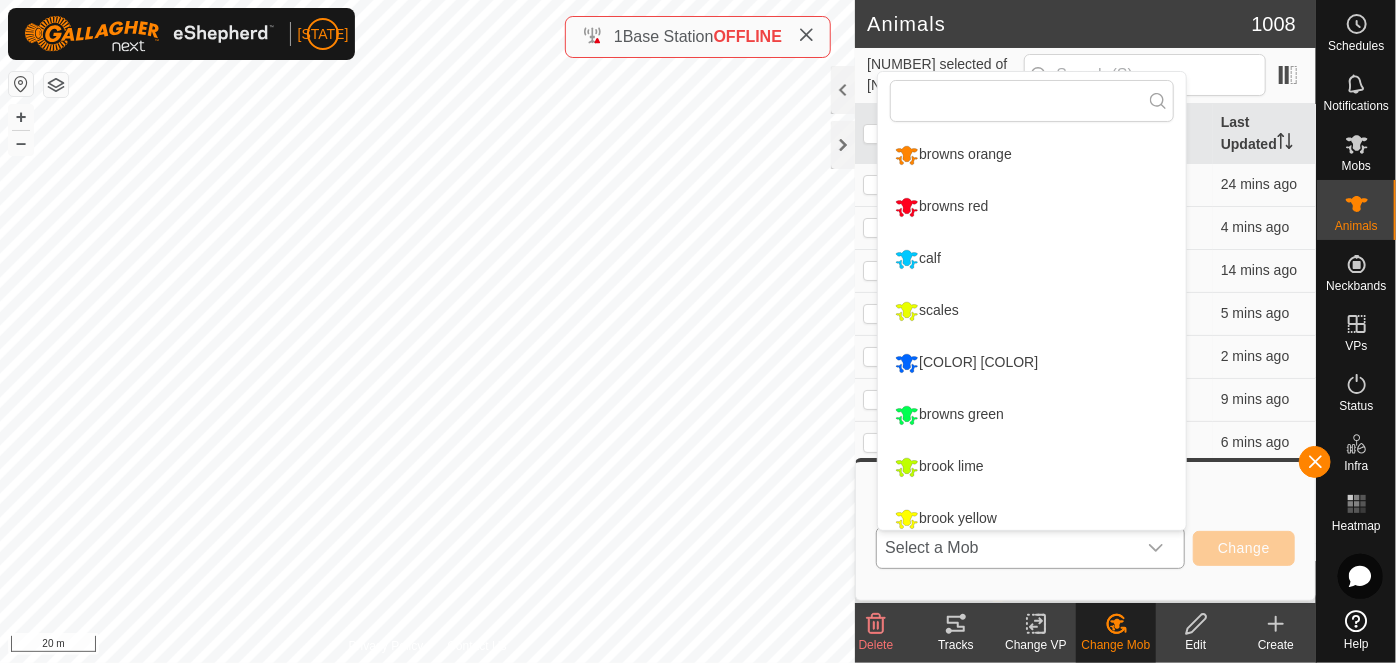 scroll, scrollTop: 13, scrollLeft: 0, axis: vertical 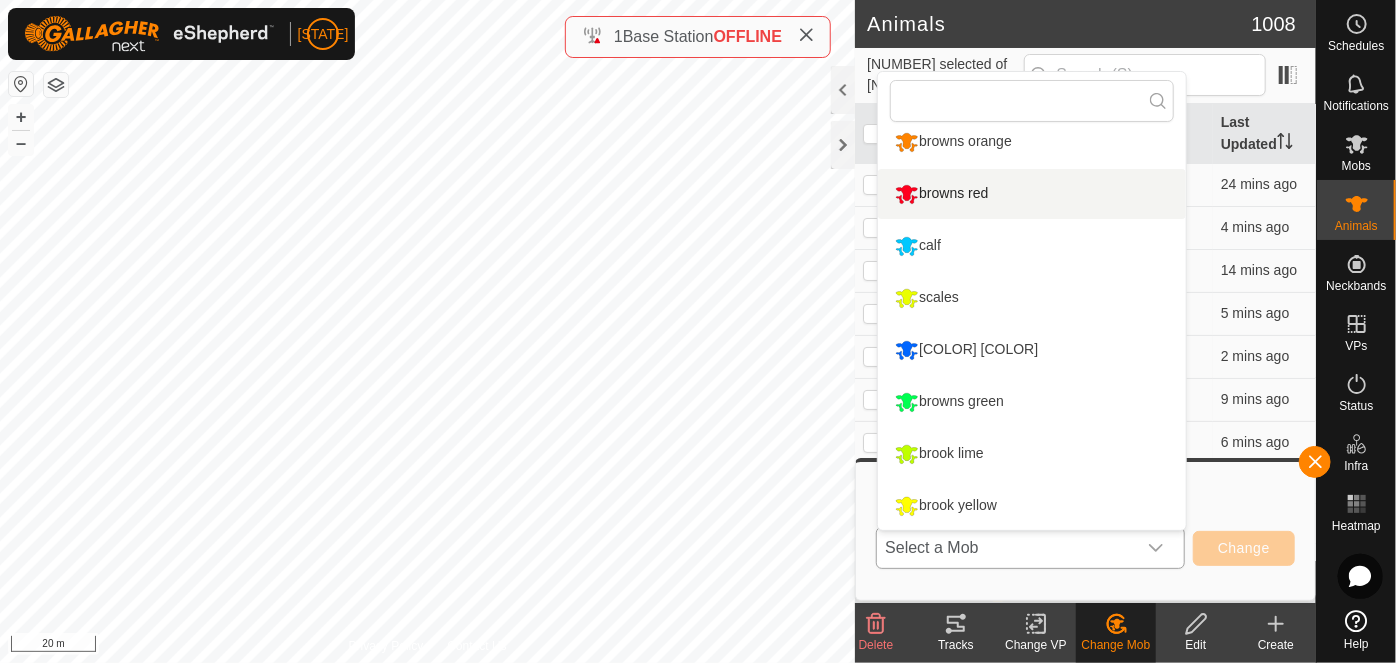 click on "browns red" at bounding box center (1032, 194) 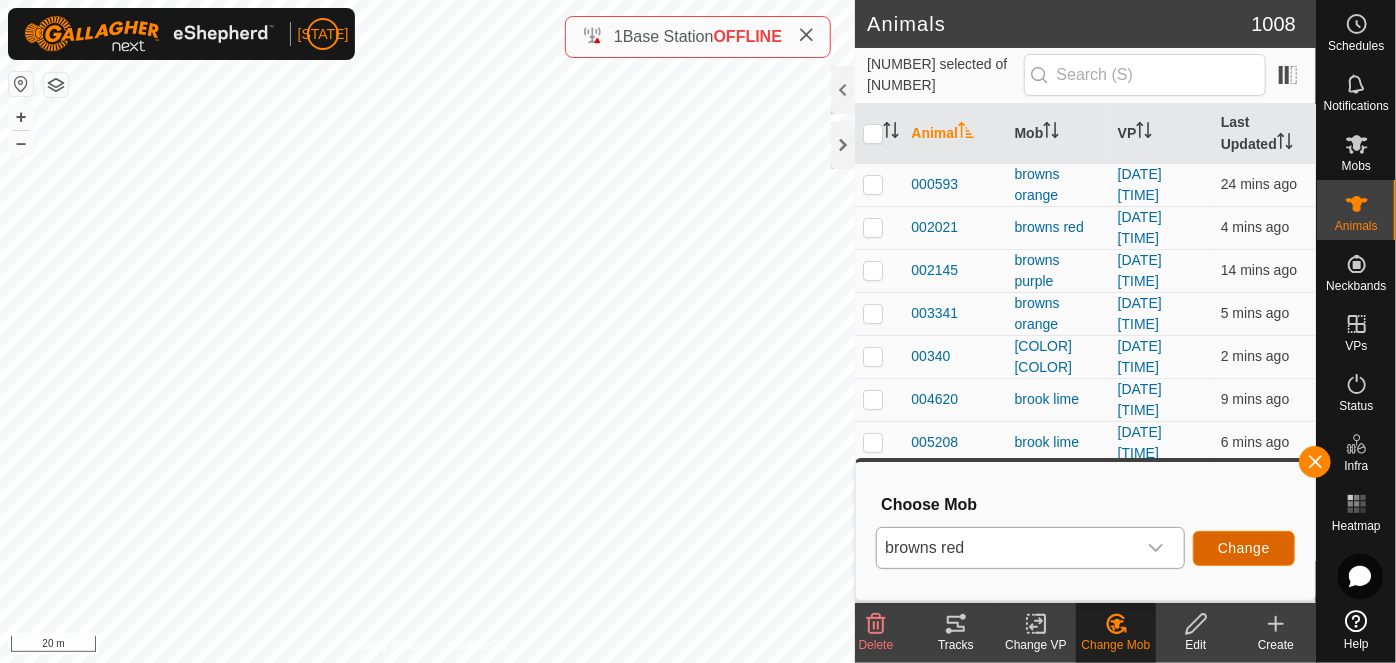 click on "Change" at bounding box center [1244, 548] 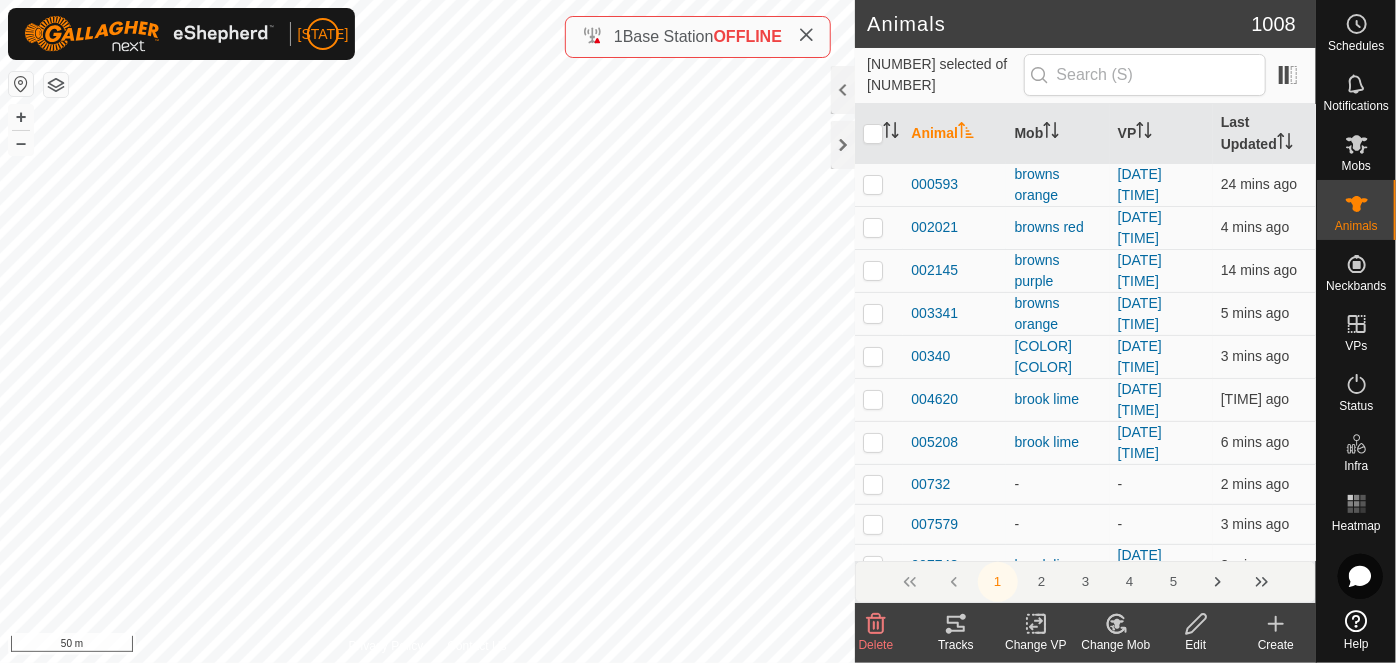 click 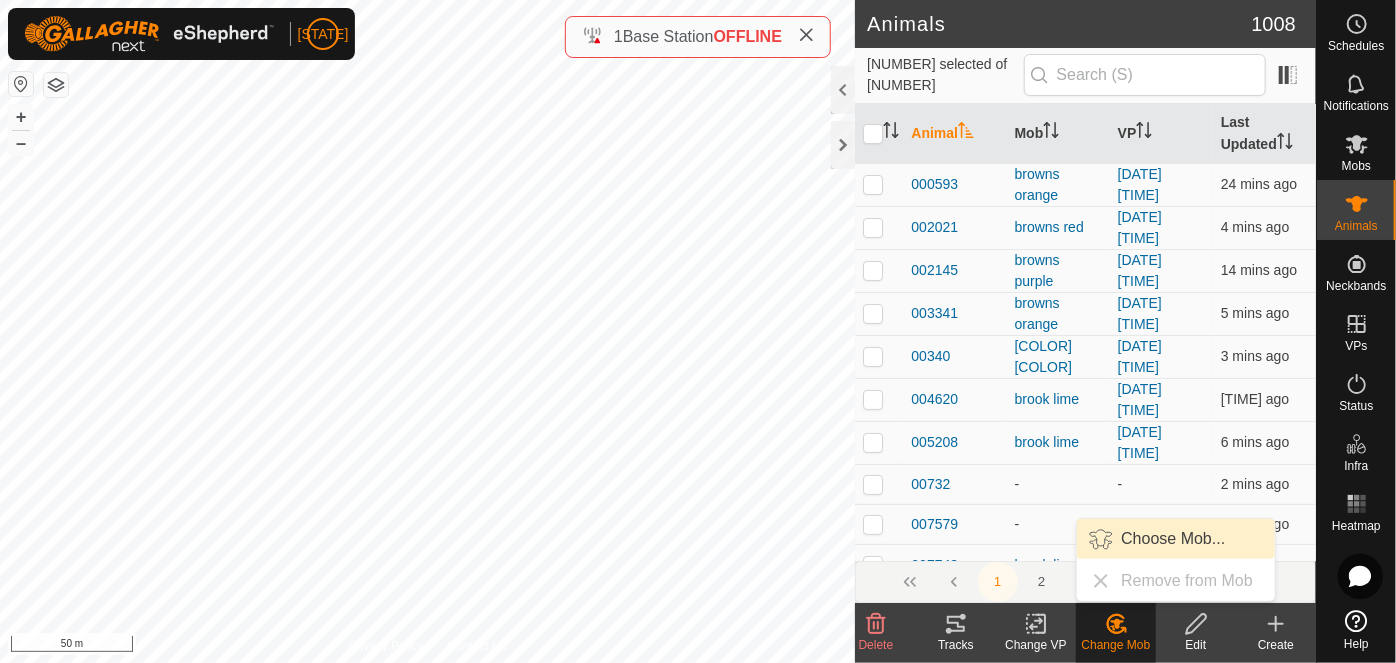 click on "Choose Mob..." at bounding box center [1176, 539] 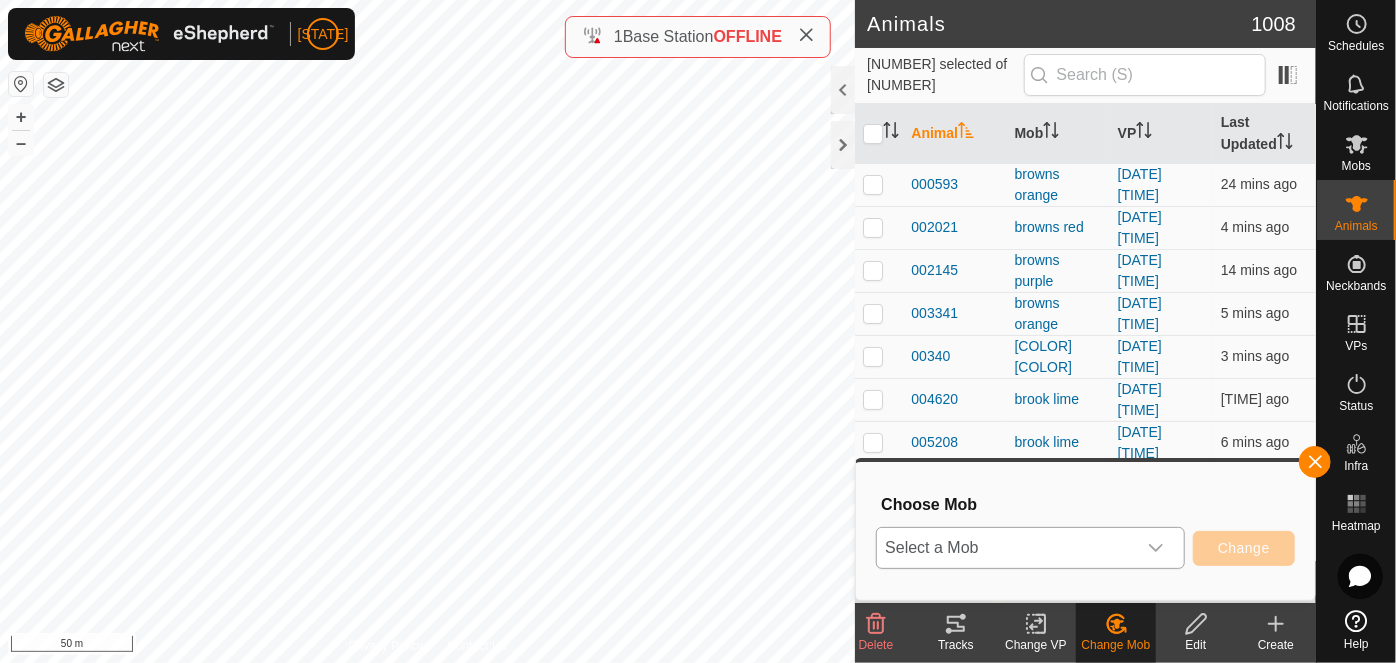 click 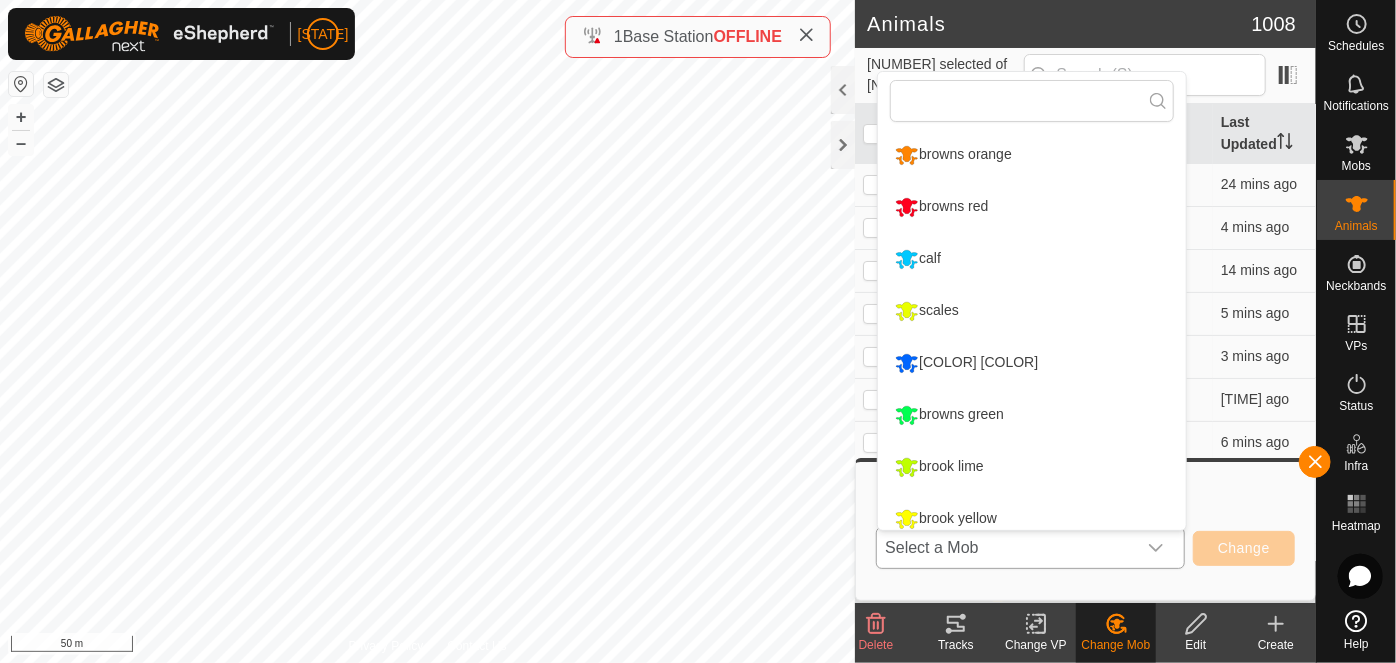 scroll, scrollTop: 13, scrollLeft: 0, axis: vertical 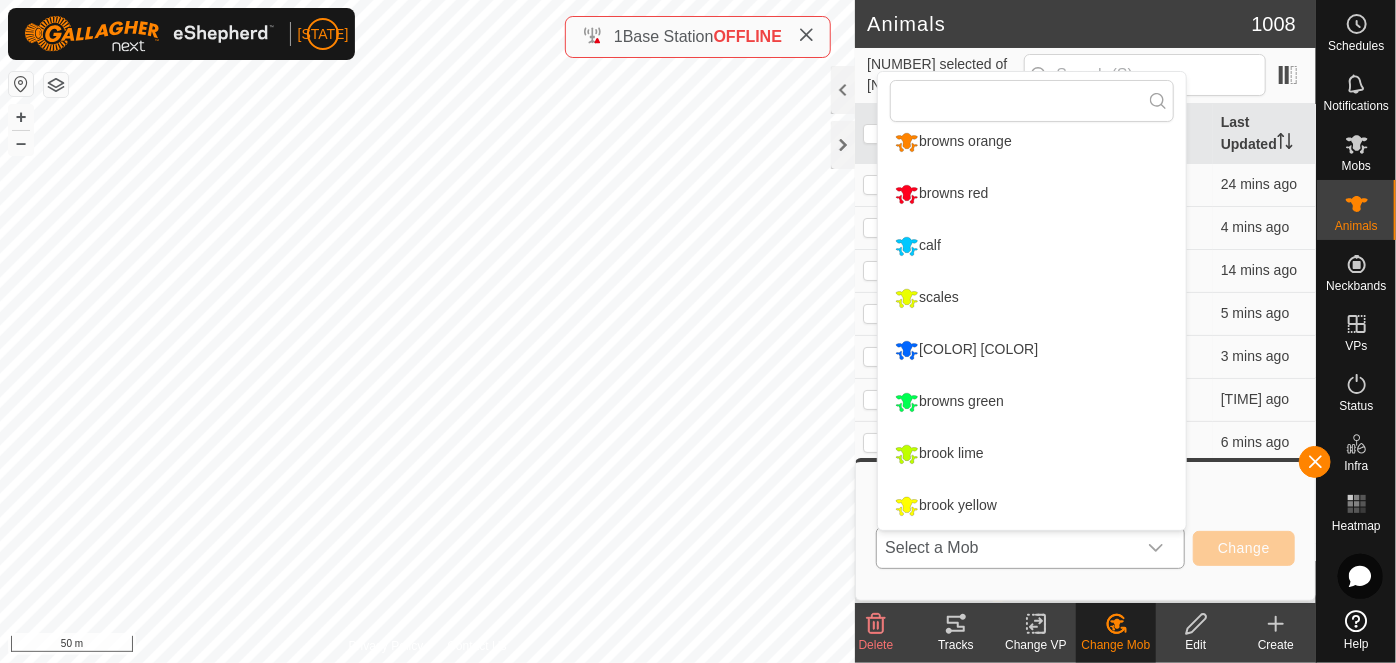 click on "browns red" at bounding box center [1032, 194] 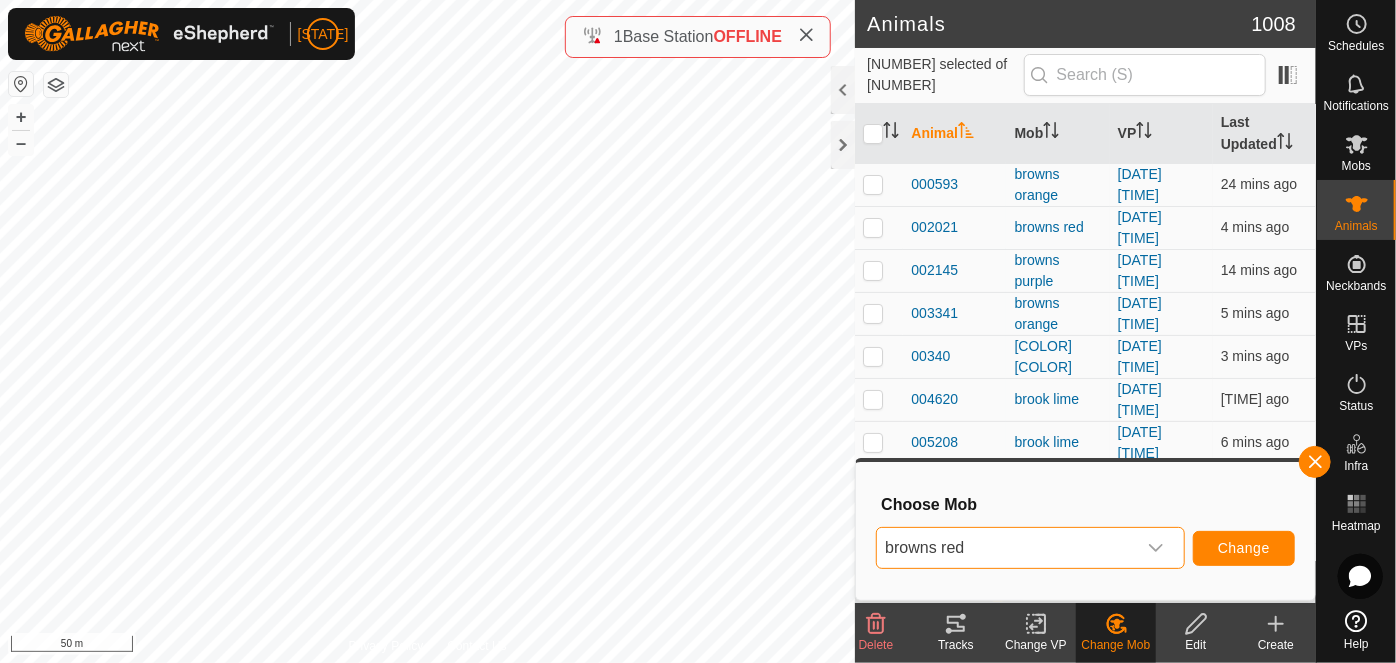click on "Change" at bounding box center (1244, 548) 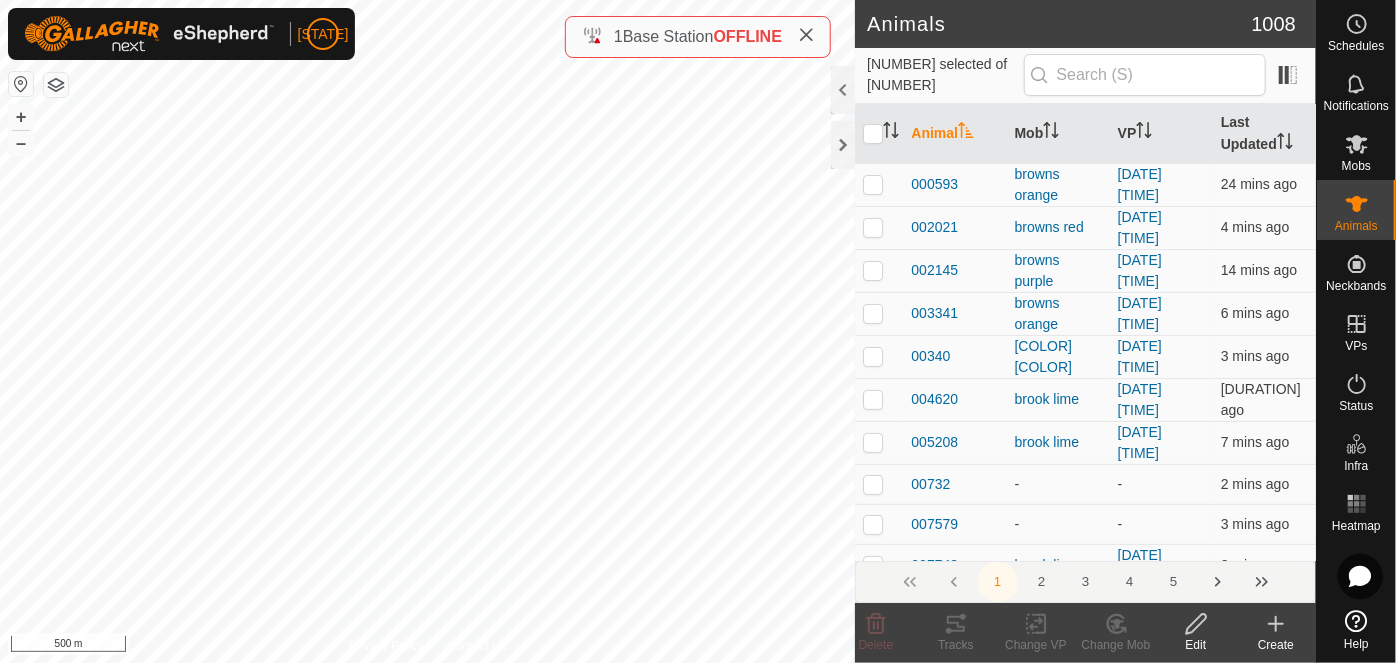click 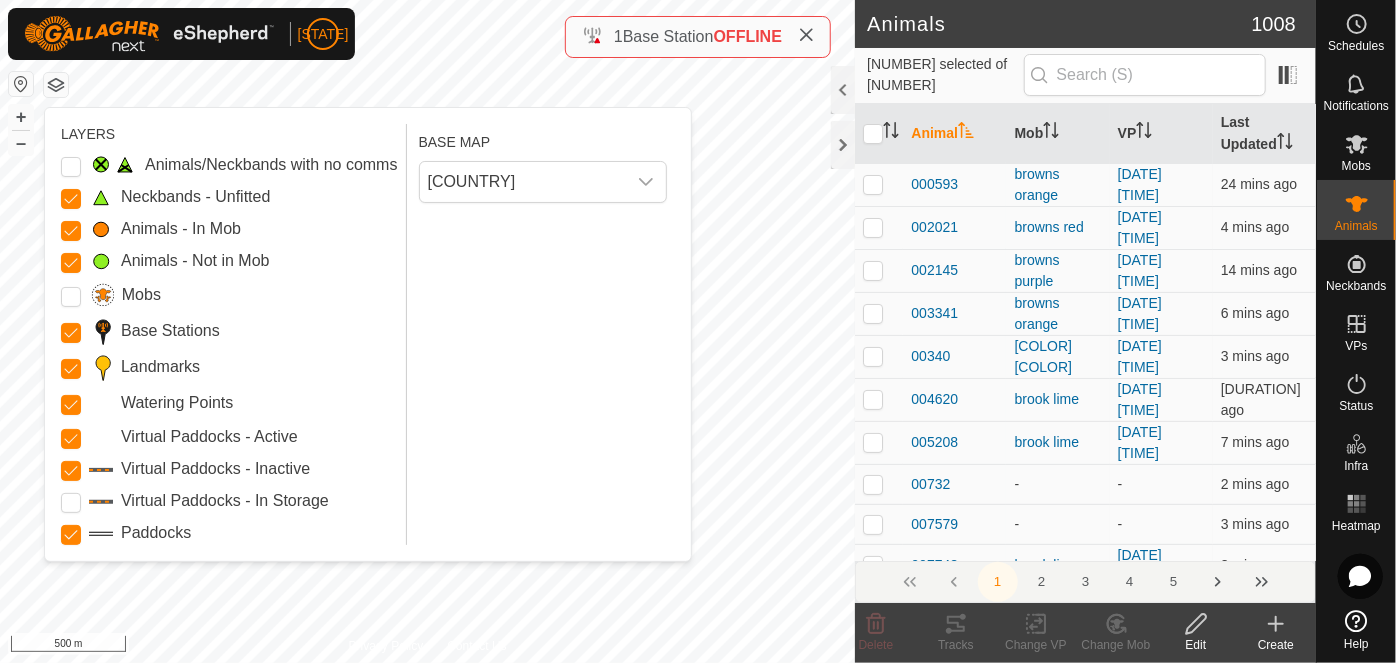 click at bounding box center [71, 197] 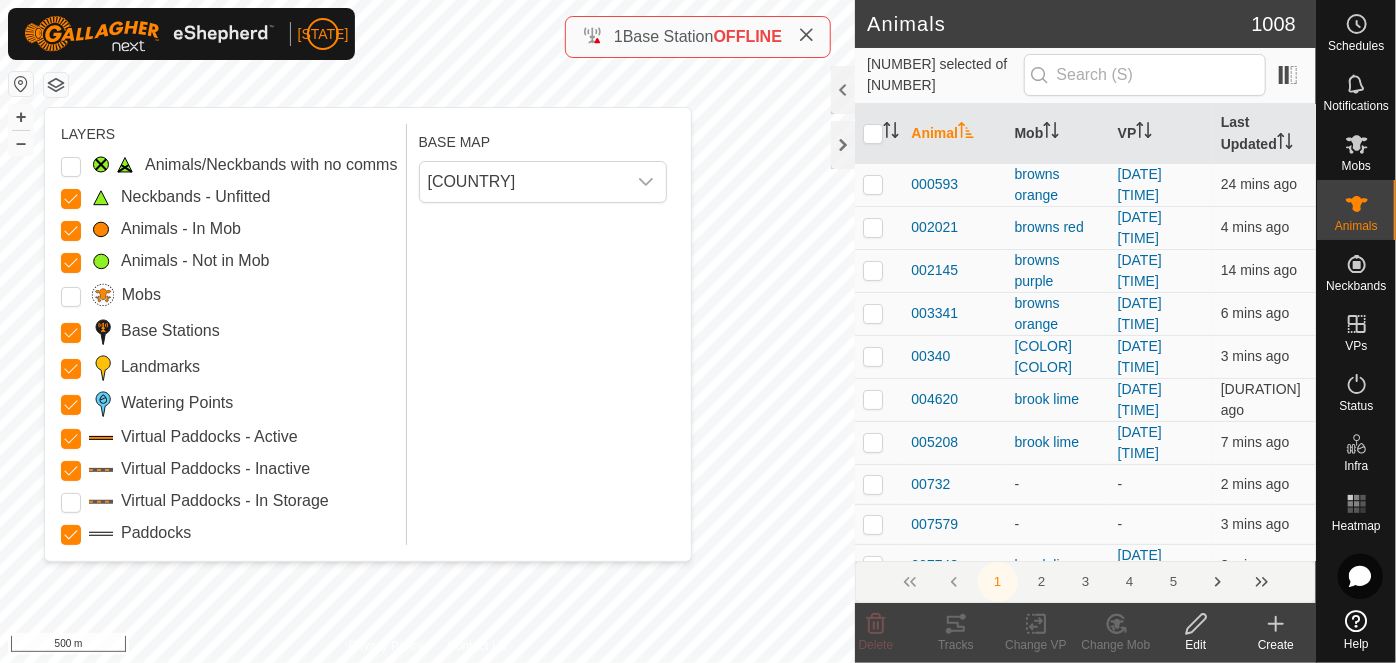 drag, startPoint x: 74, startPoint y: 198, endPoint x: 211, endPoint y: 209, distance: 137.4409 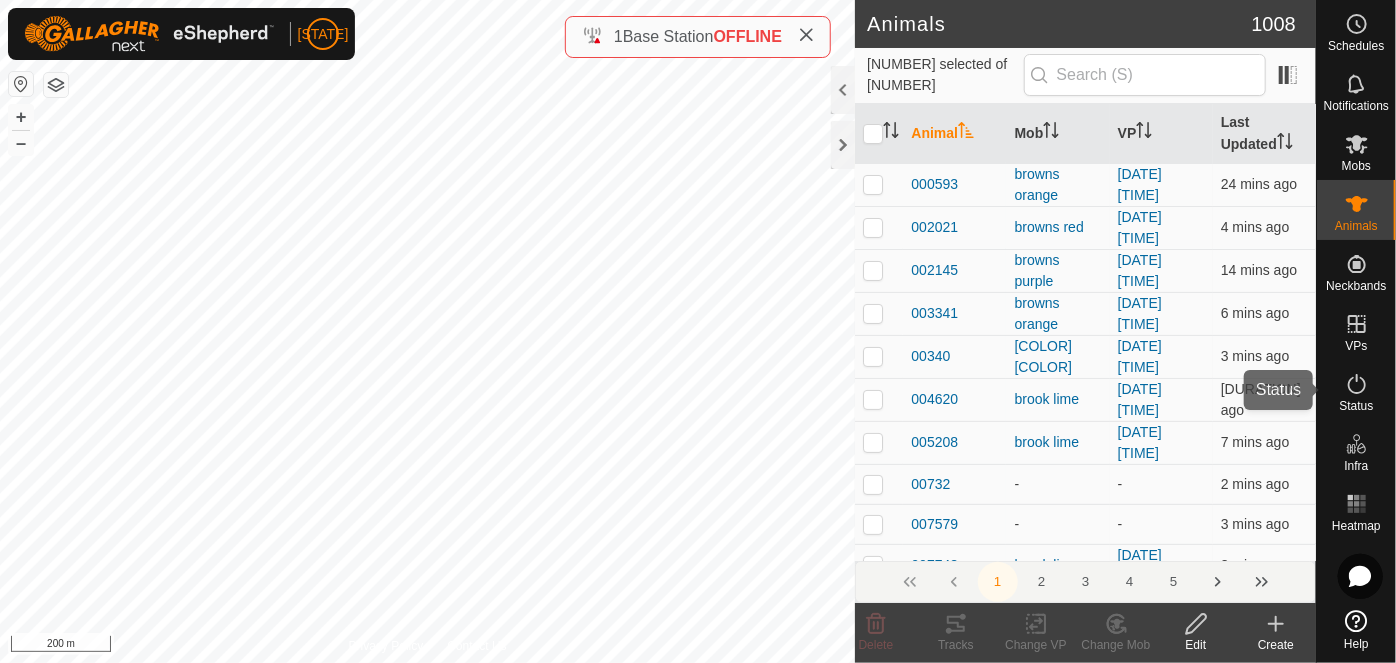 click 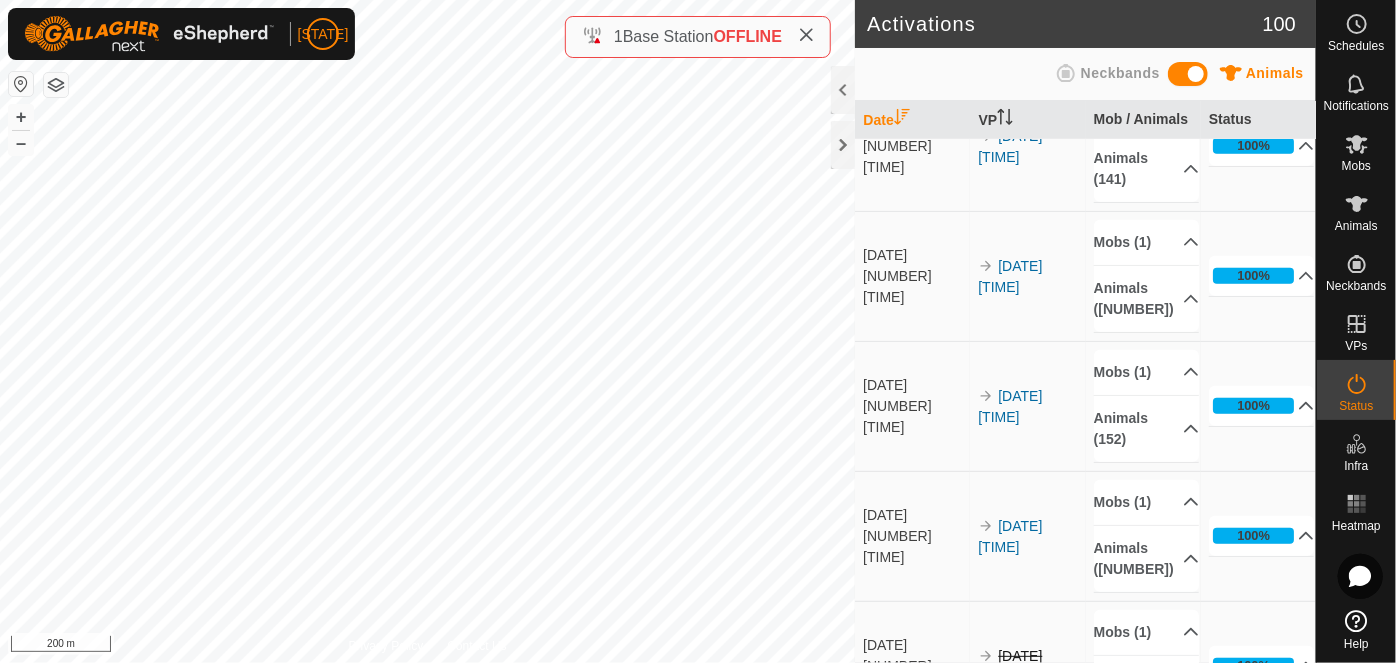 scroll, scrollTop: 909, scrollLeft: 0, axis: vertical 